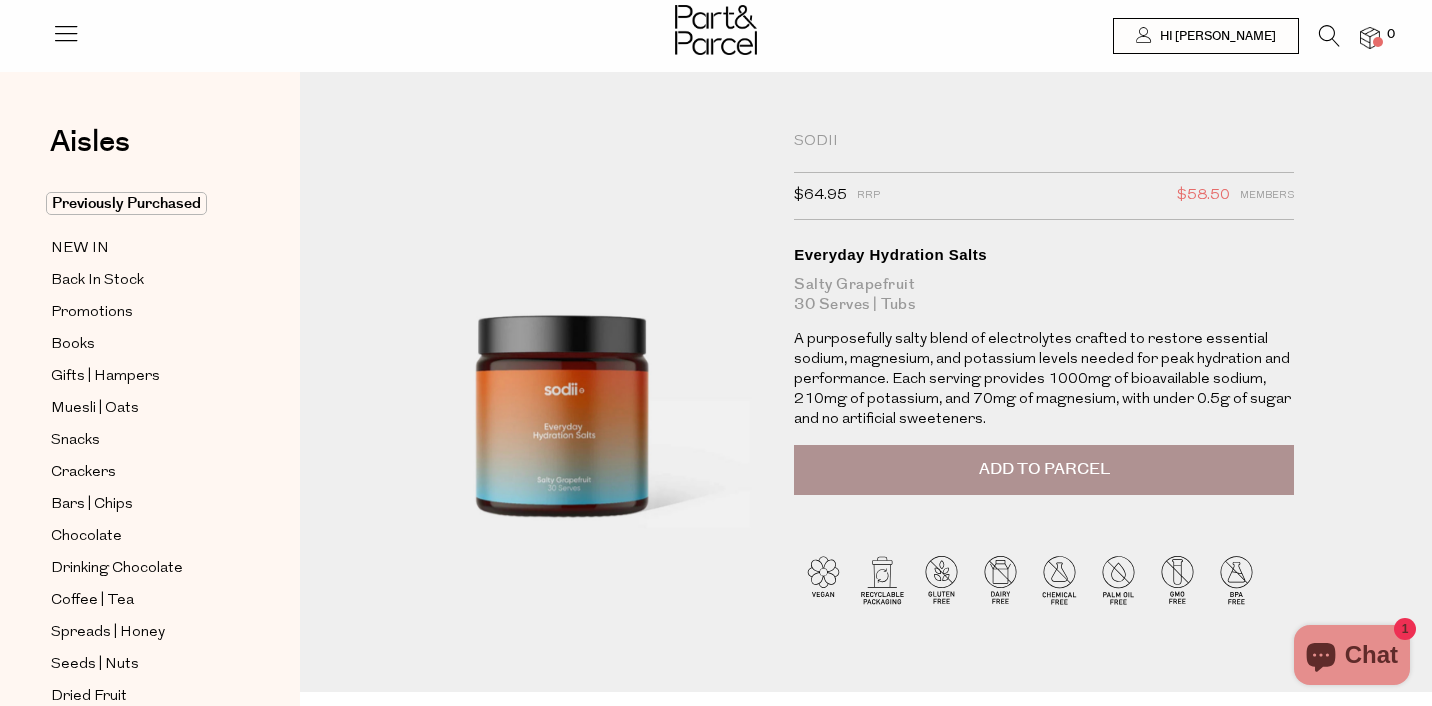 scroll, scrollTop: 0, scrollLeft: 0, axis: both 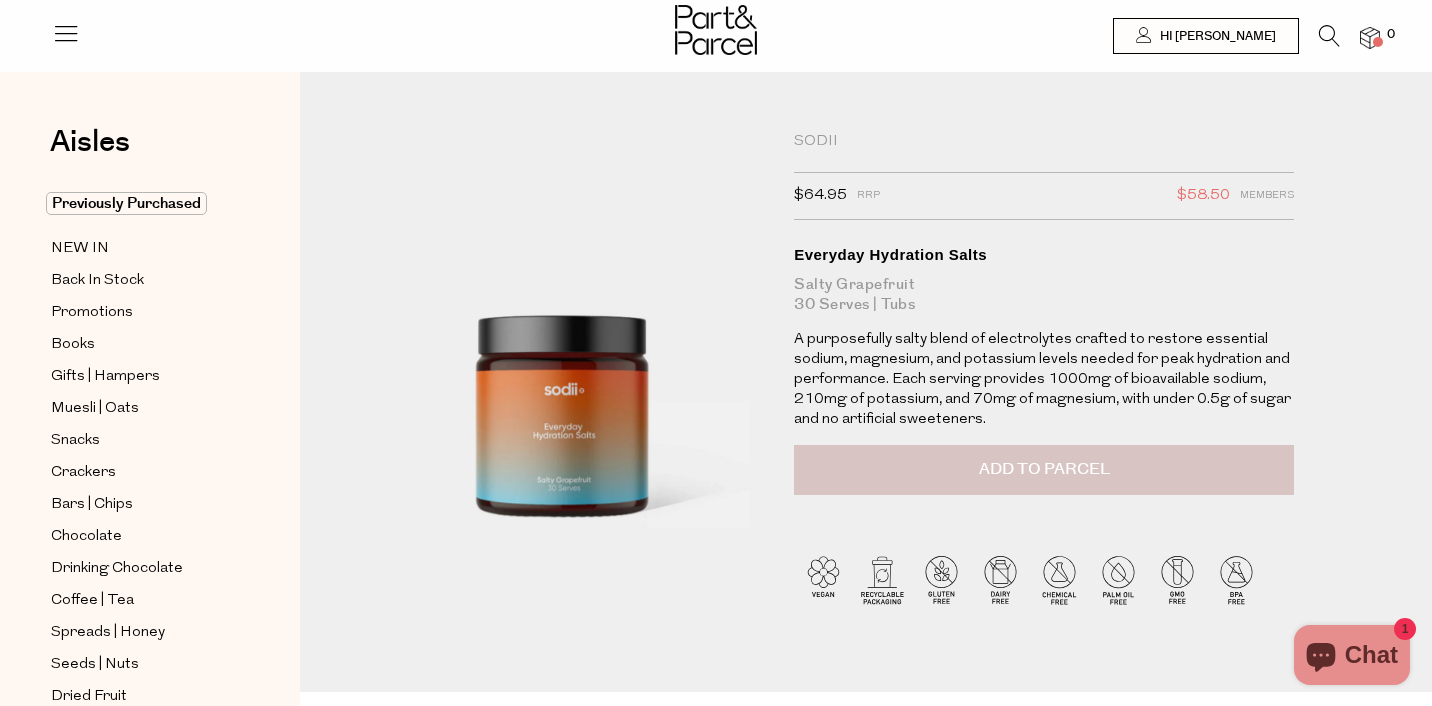 click on "Add to Parcel" at bounding box center (1044, 469) 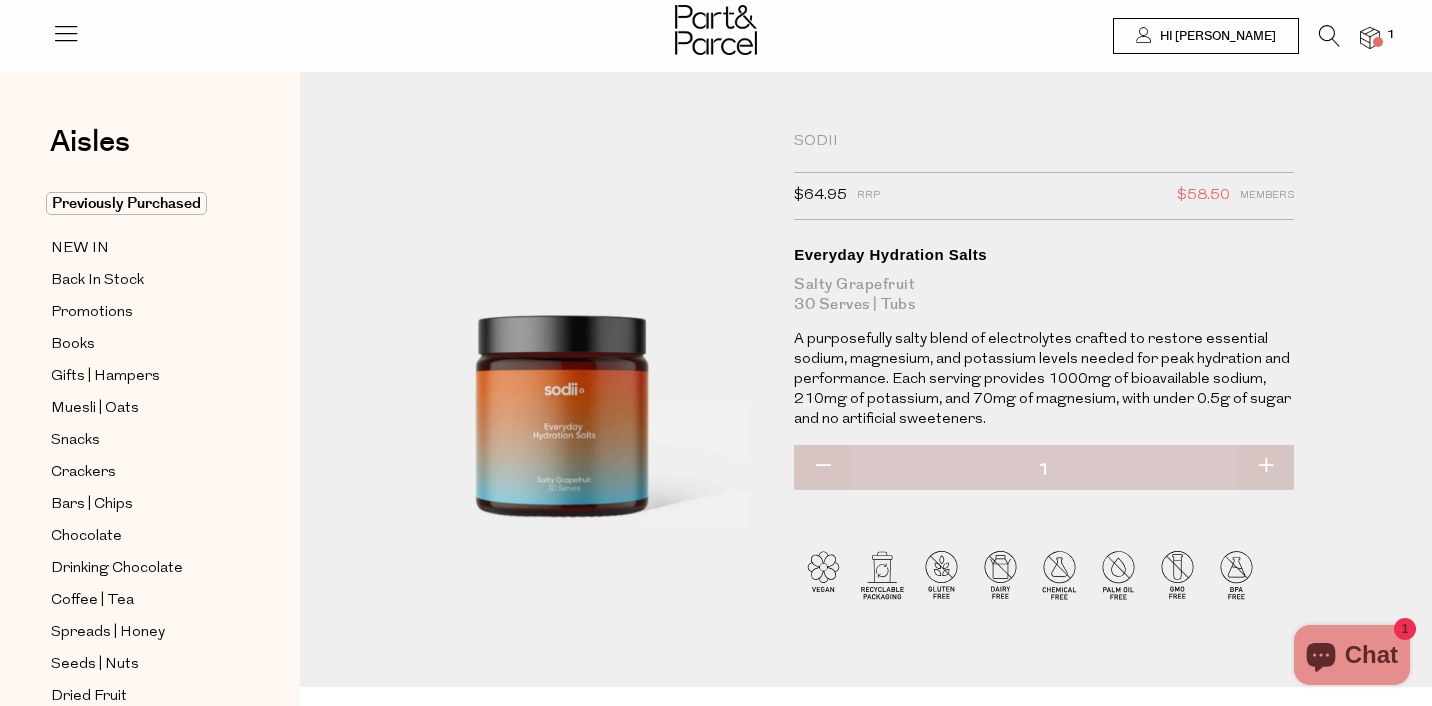click at bounding box center (1329, 36) 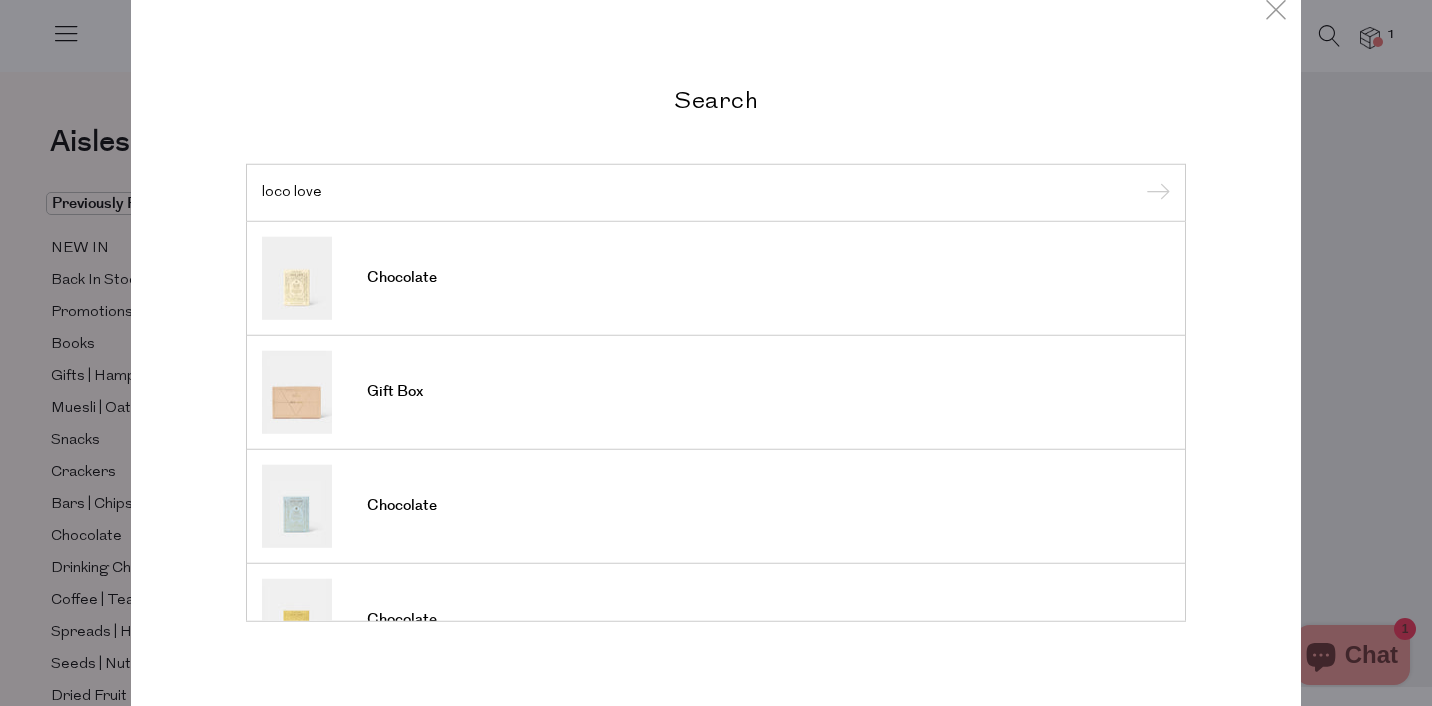 type on "loco love" 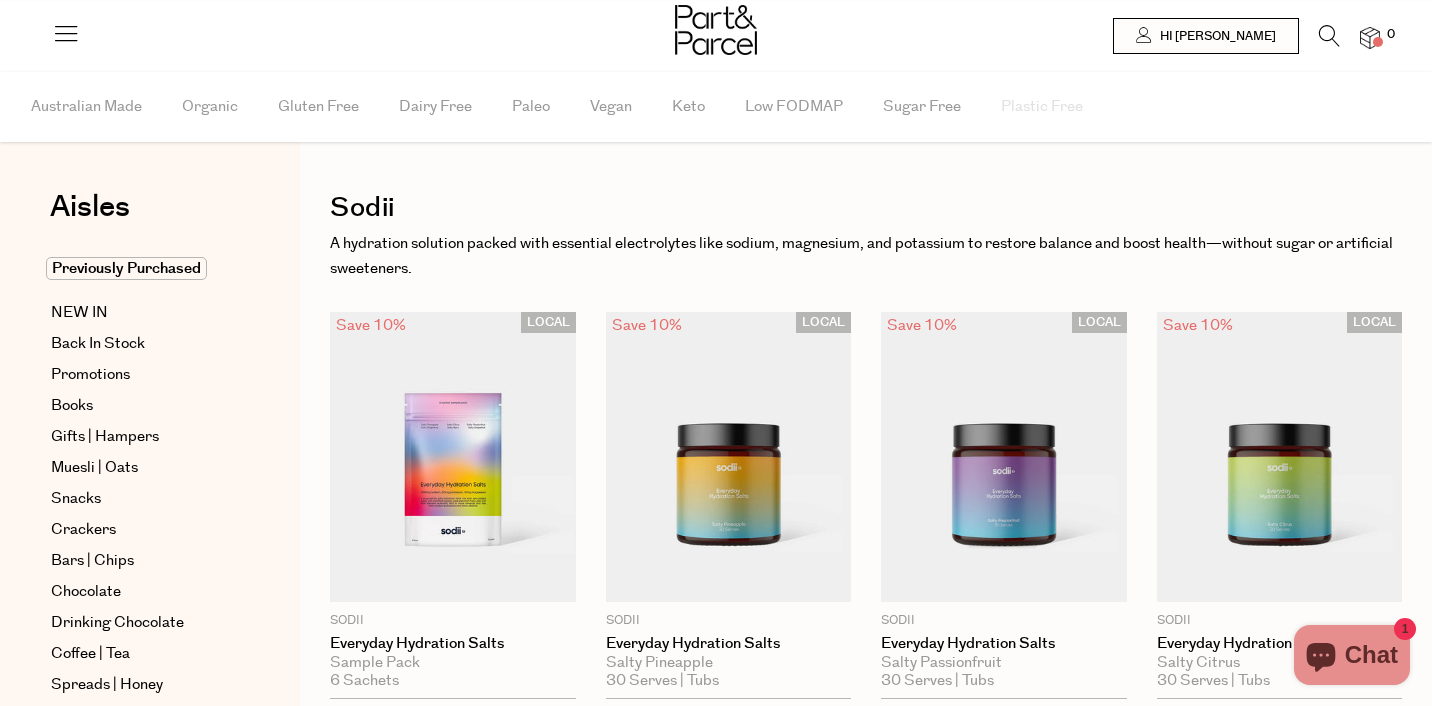 scroll, scrollTop: 0, scrollLeft: 0, axis: both 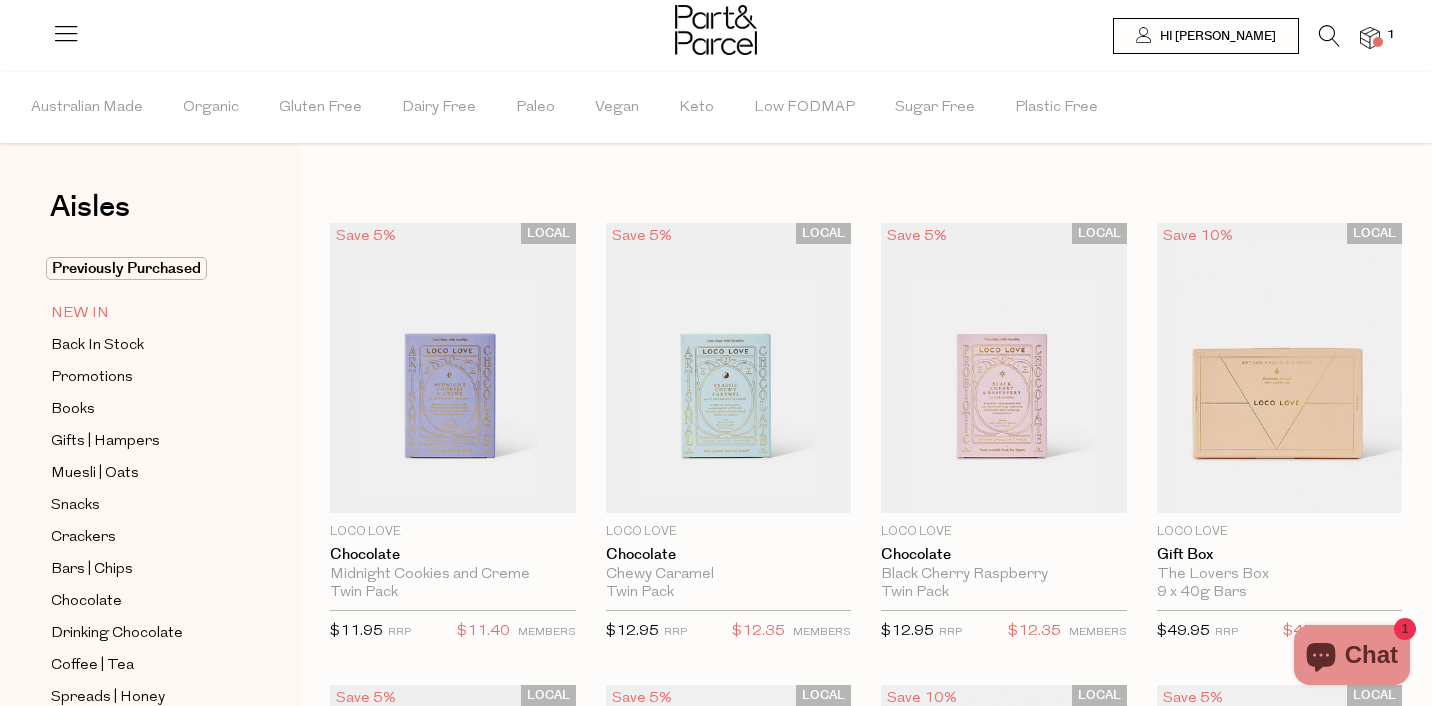 click on "NEW IN" at bounding box center [80, 314] 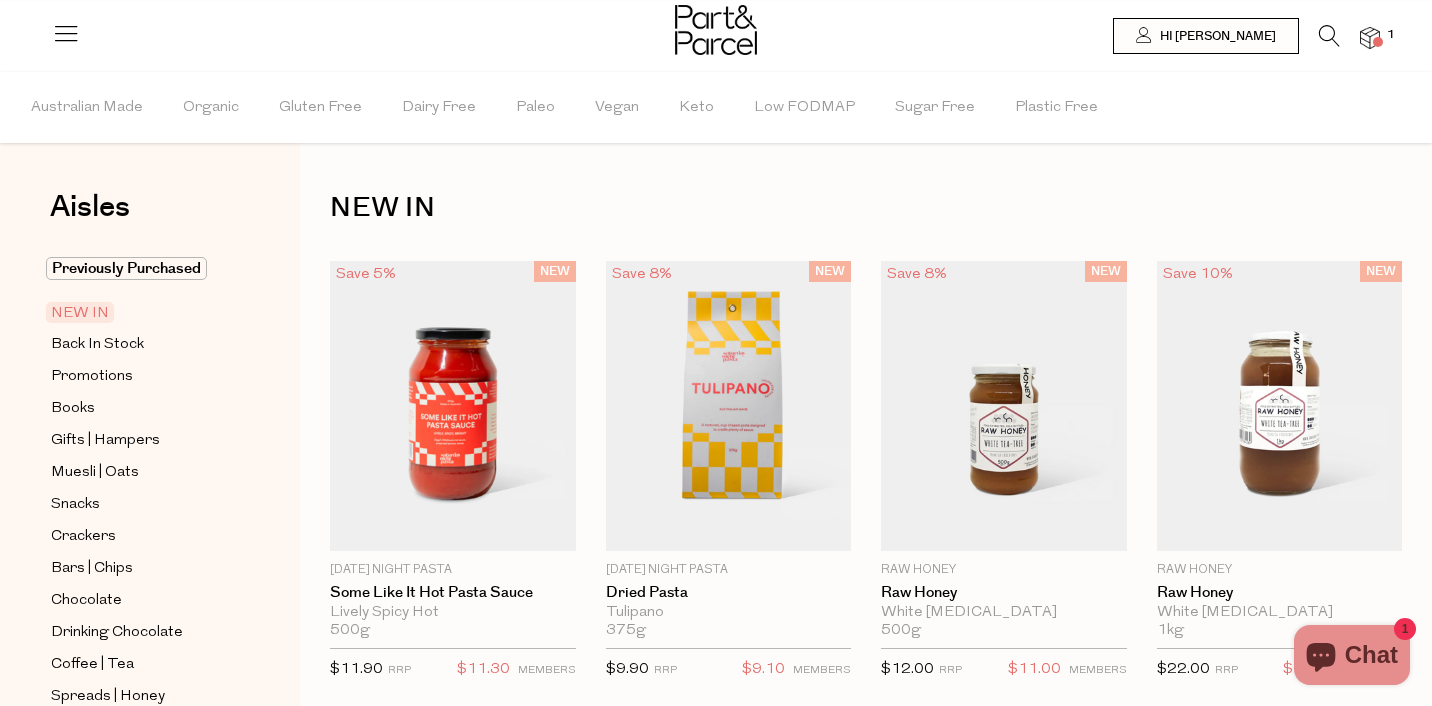 scroll, scrollTop: 0, scrollLeft: 0, axis: both 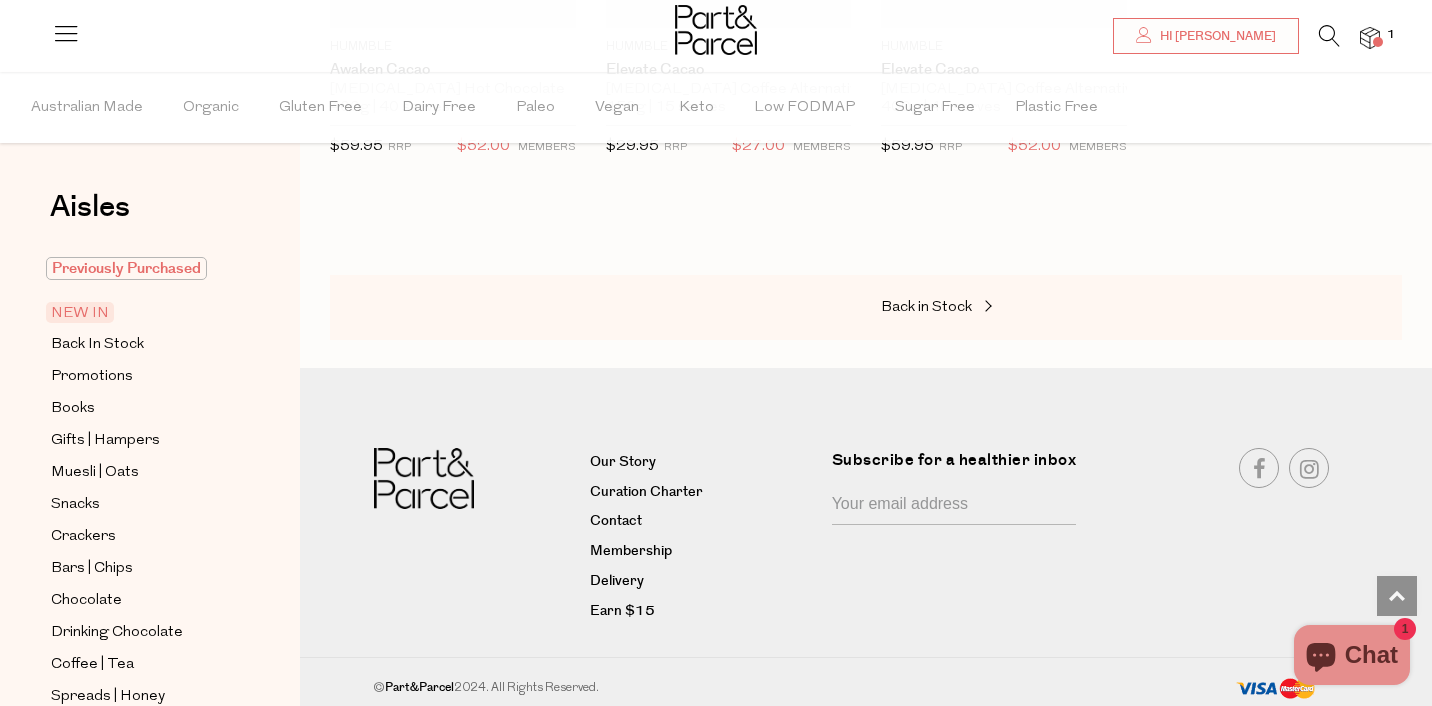 click on "Previously Purchased" at bounding box center (126, 268) 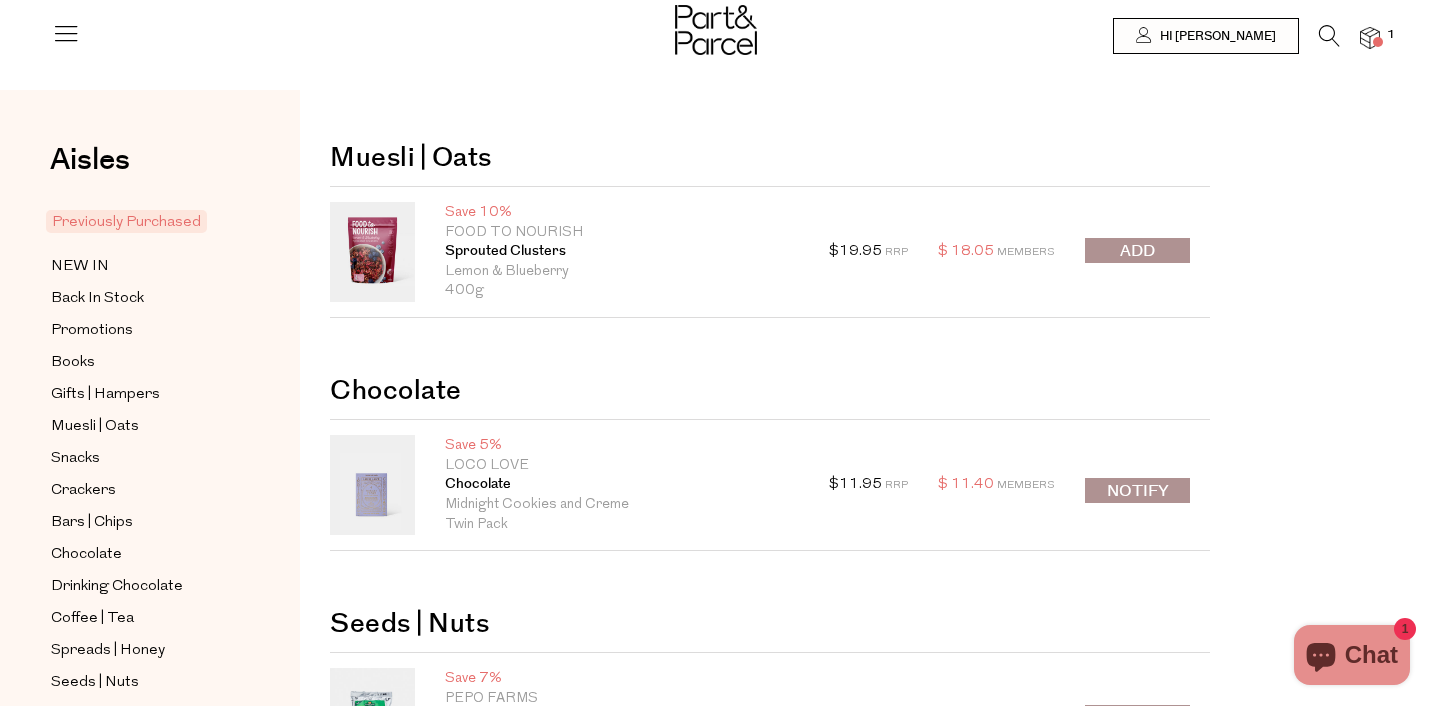 scroll, scrollTop: 0, scrollLeft: 0, axis: both 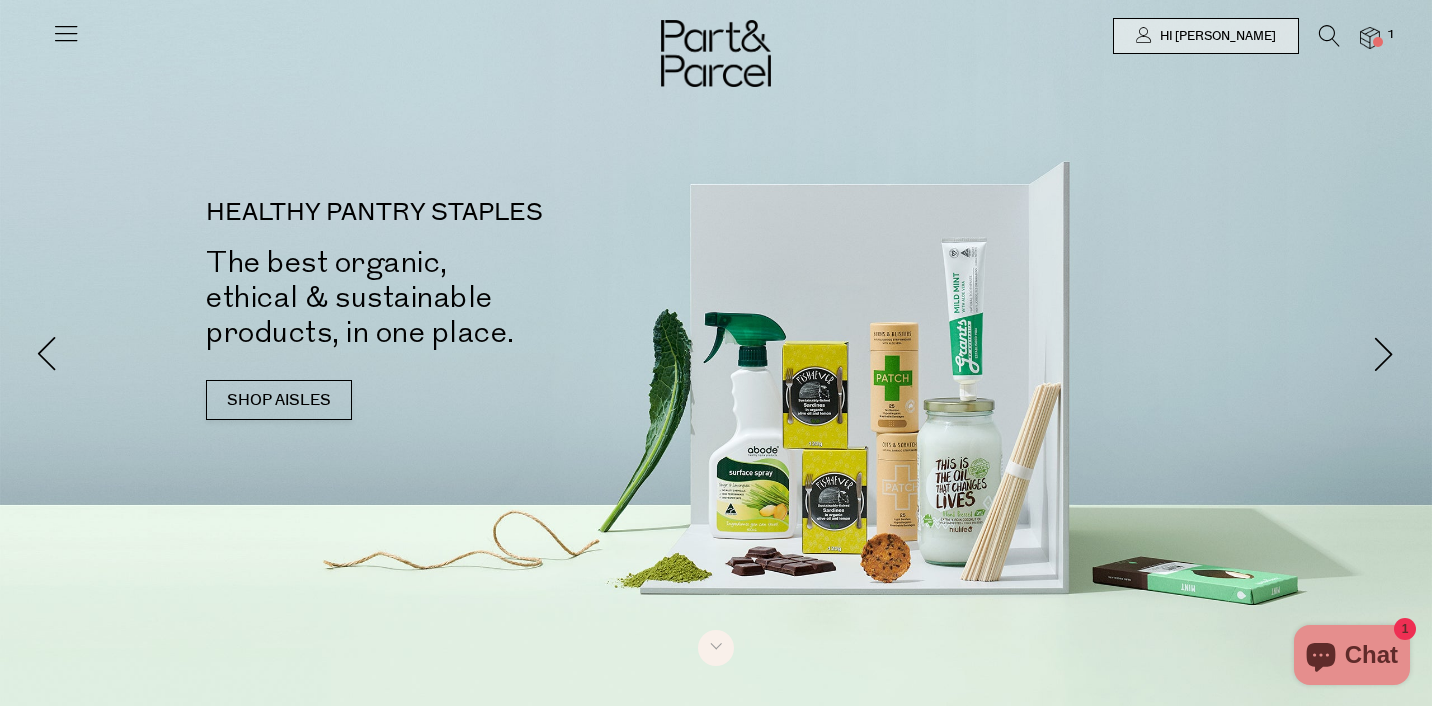 click at bounding box center [66, 33] 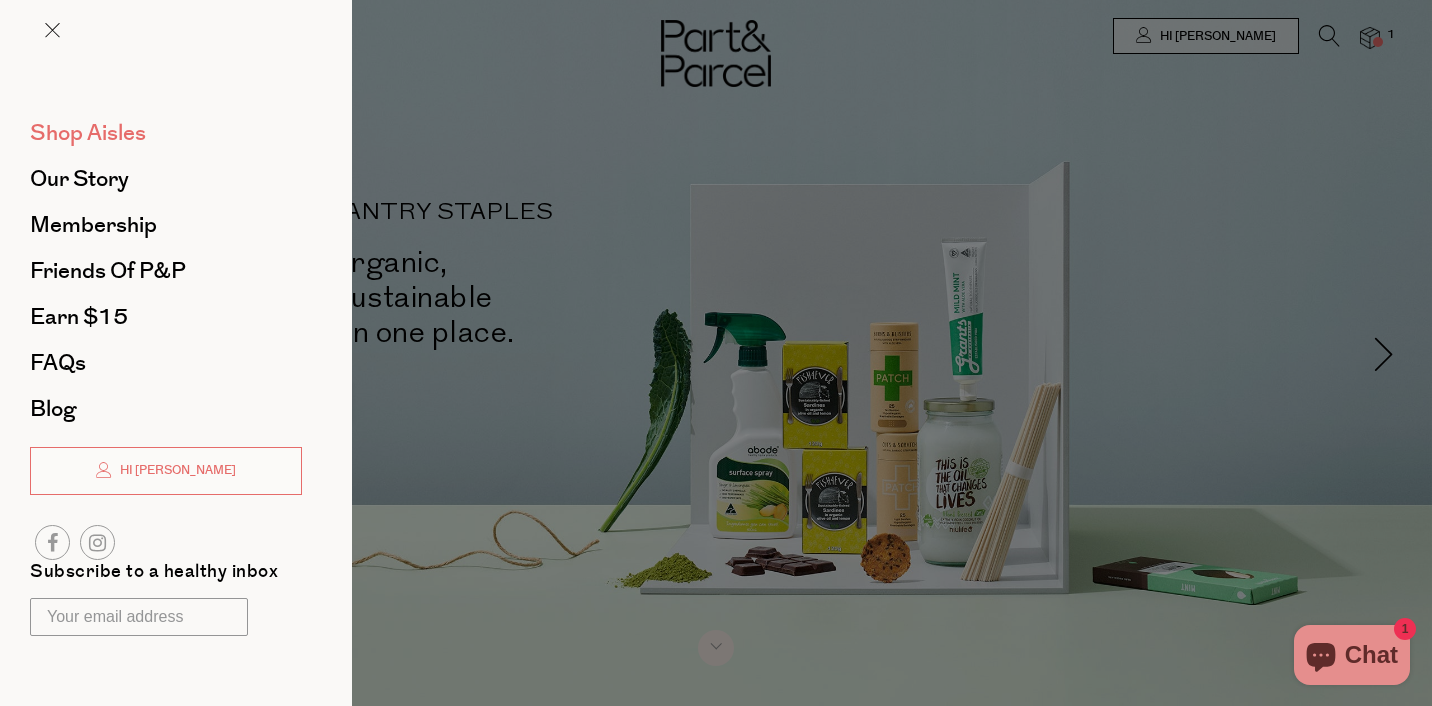 click on "Shop Aisles" at bounding box center (88, 133) 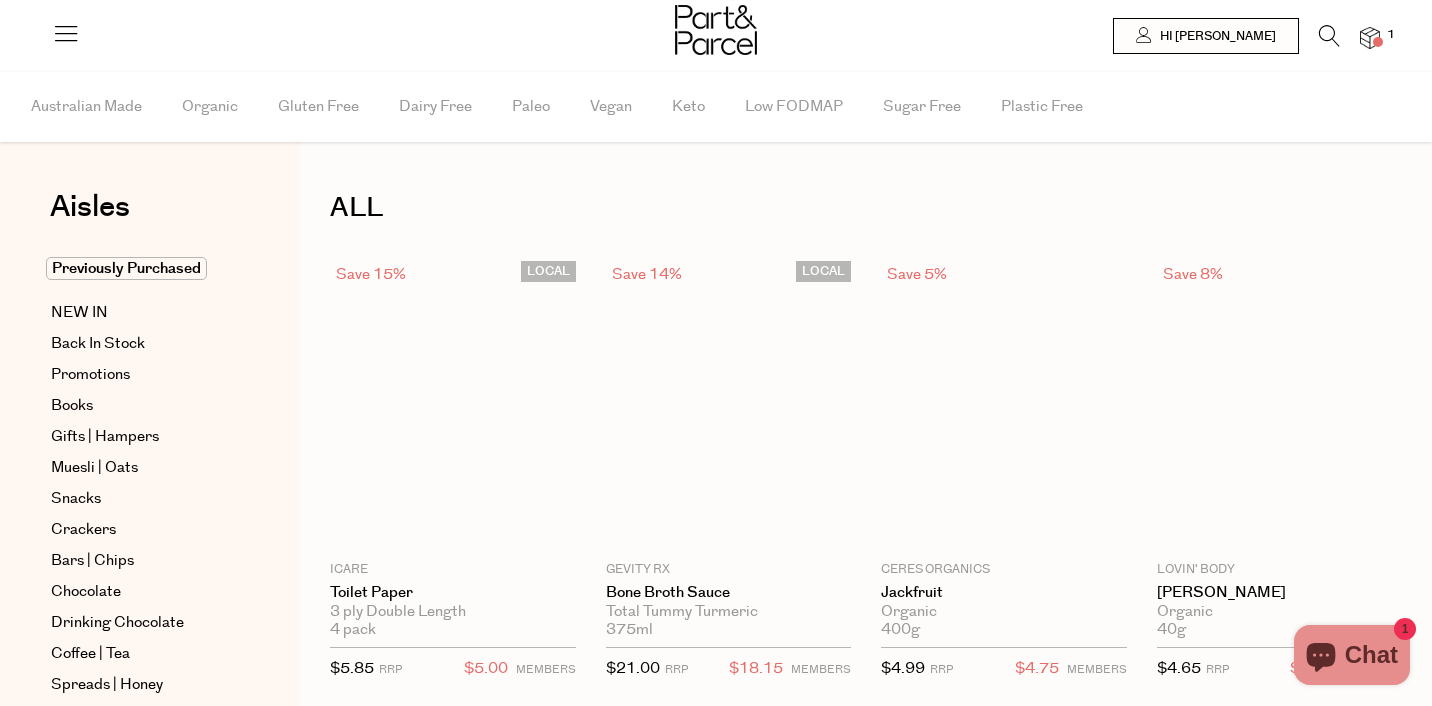 scroll, scrollTop: 0, scrollLeft: 0, axis: both 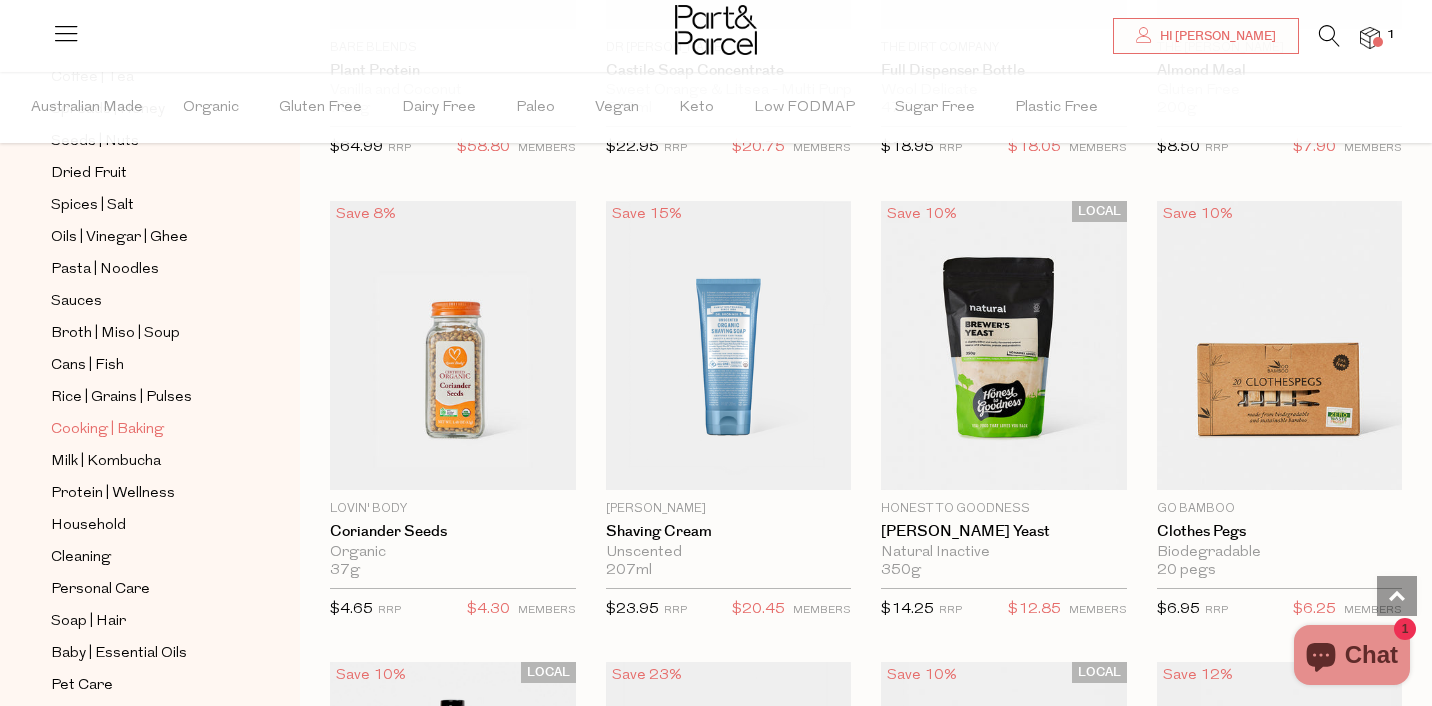 click on "Cooking | Baking" at bounding box center (107, 430) 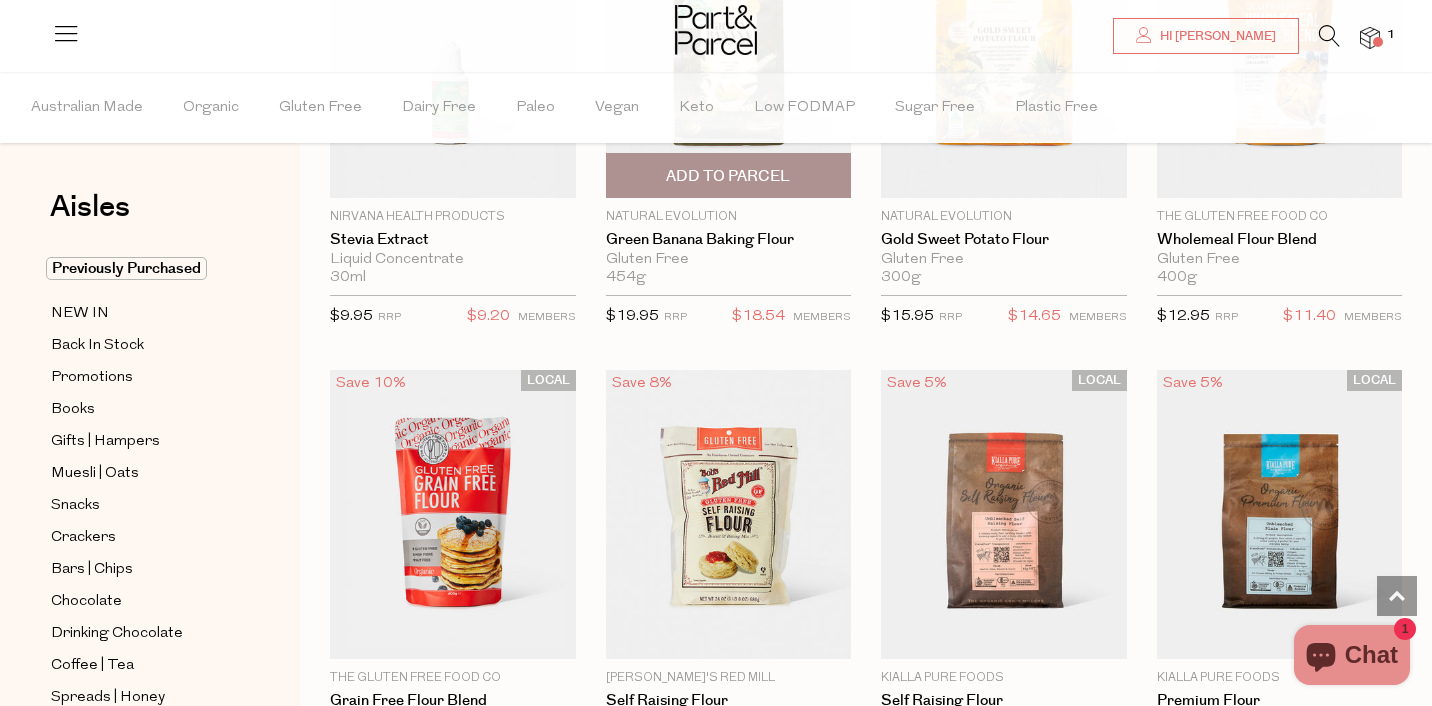 scroll, scrollTop: 5101, scrollLeft: 0, axis: vertical 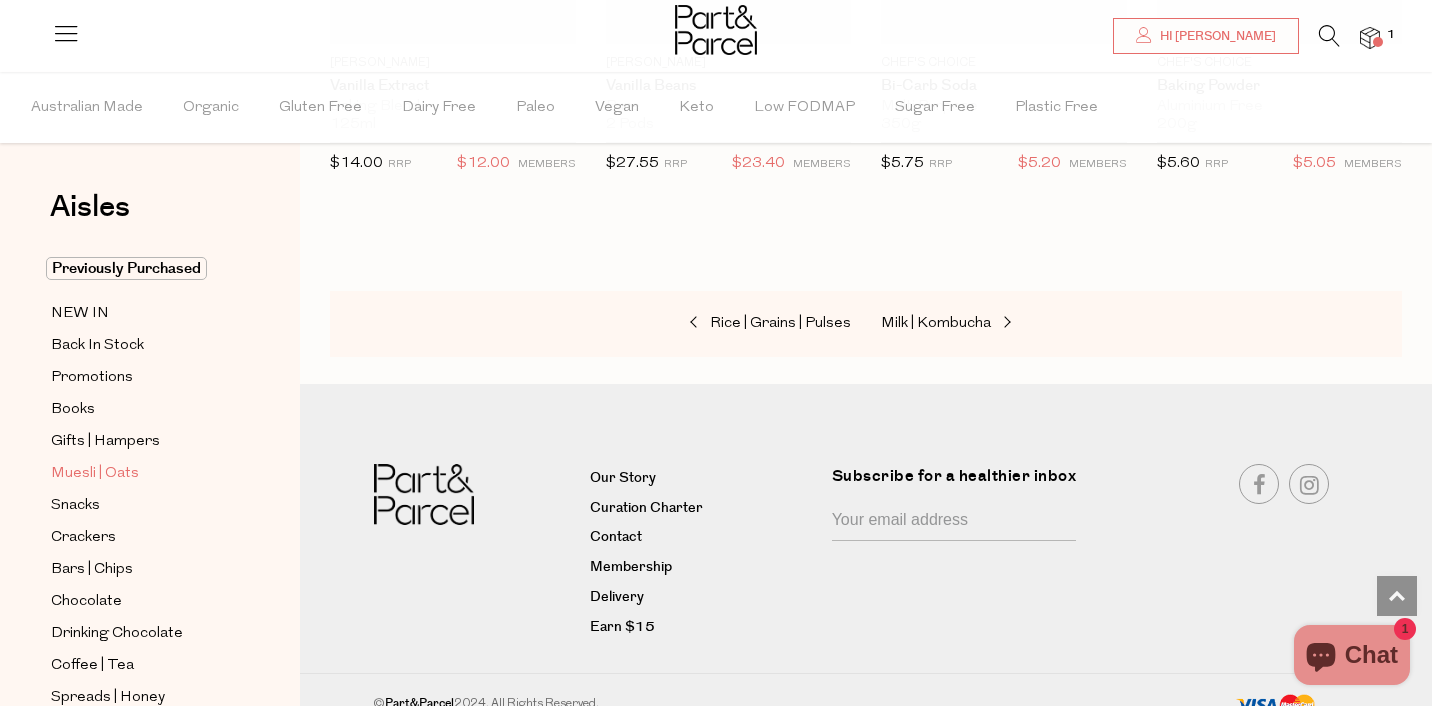 click on "Muesli | Oats" at bounding box center [95, 474] 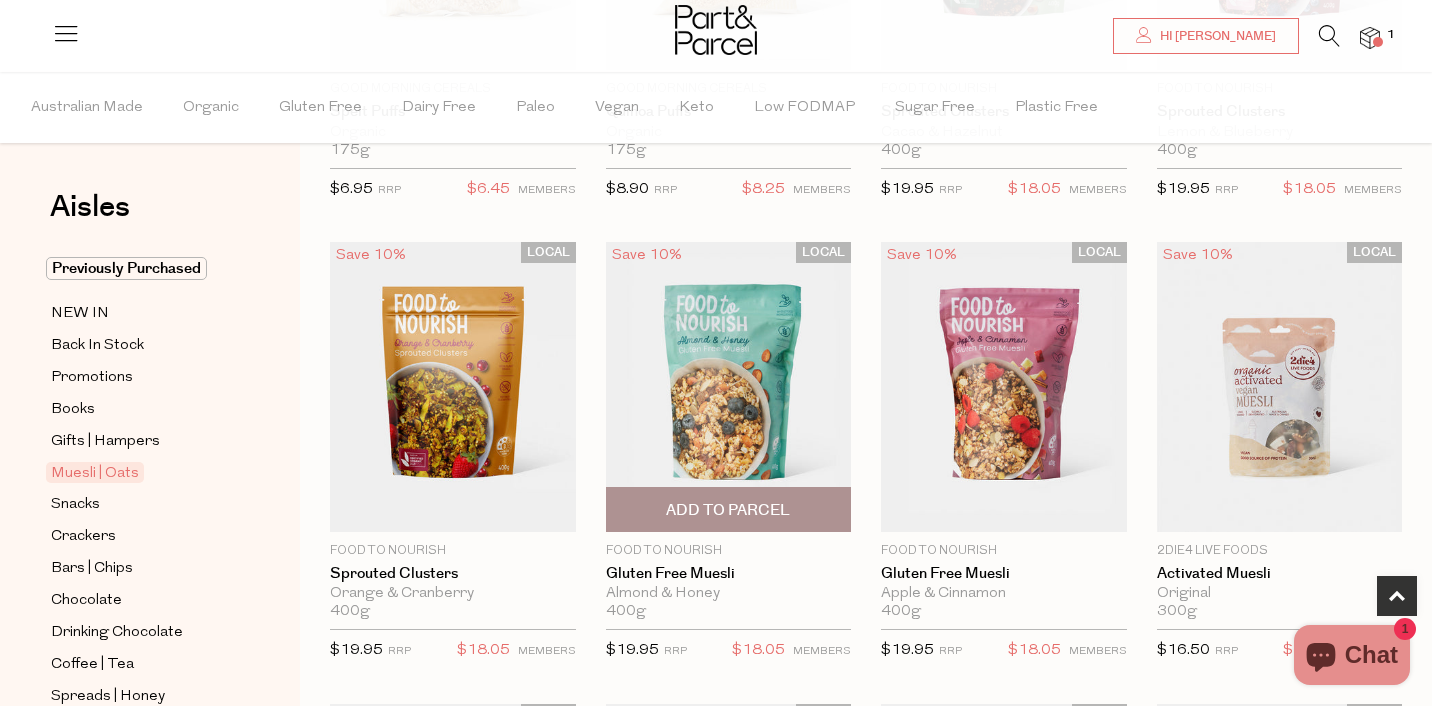 scroll, scrollTop: 945, scrollLeft: 0, axis: vertical 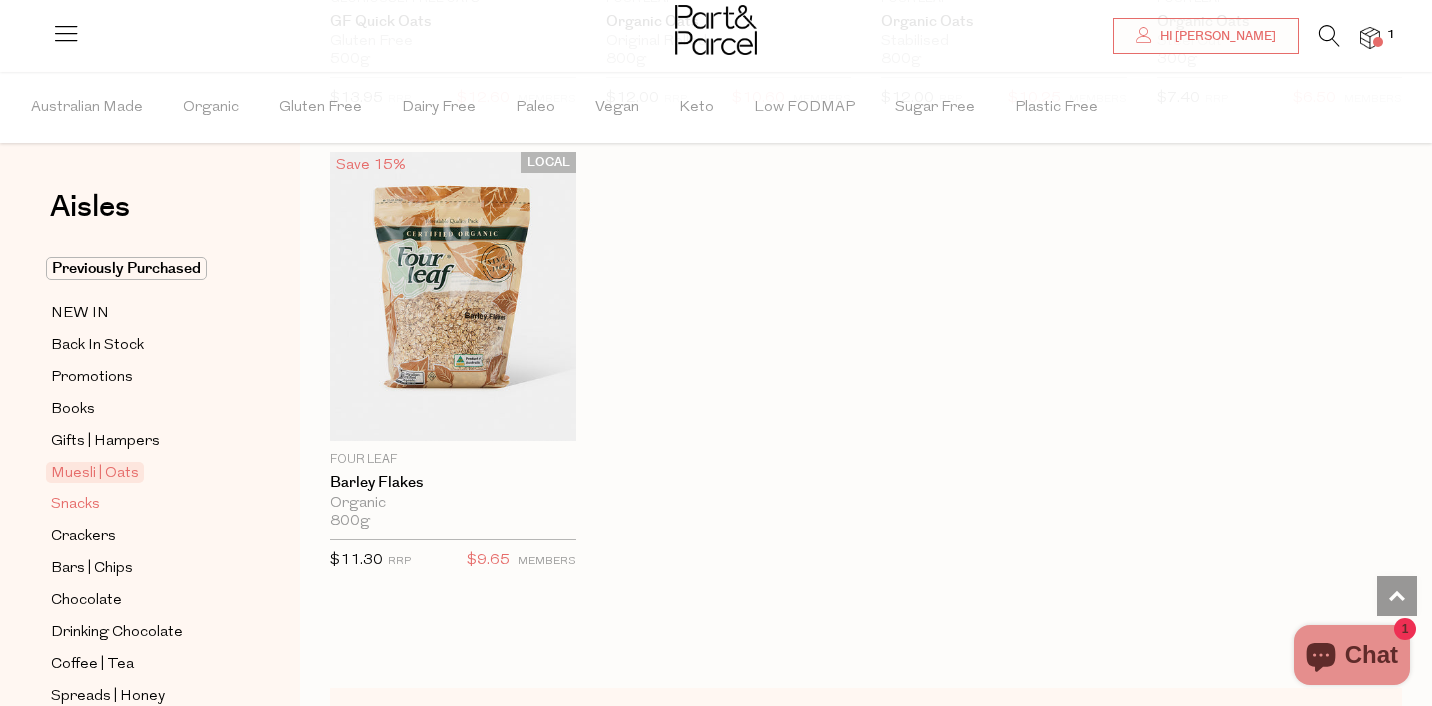 click on "Snacks" at bounding box center [75, 505] 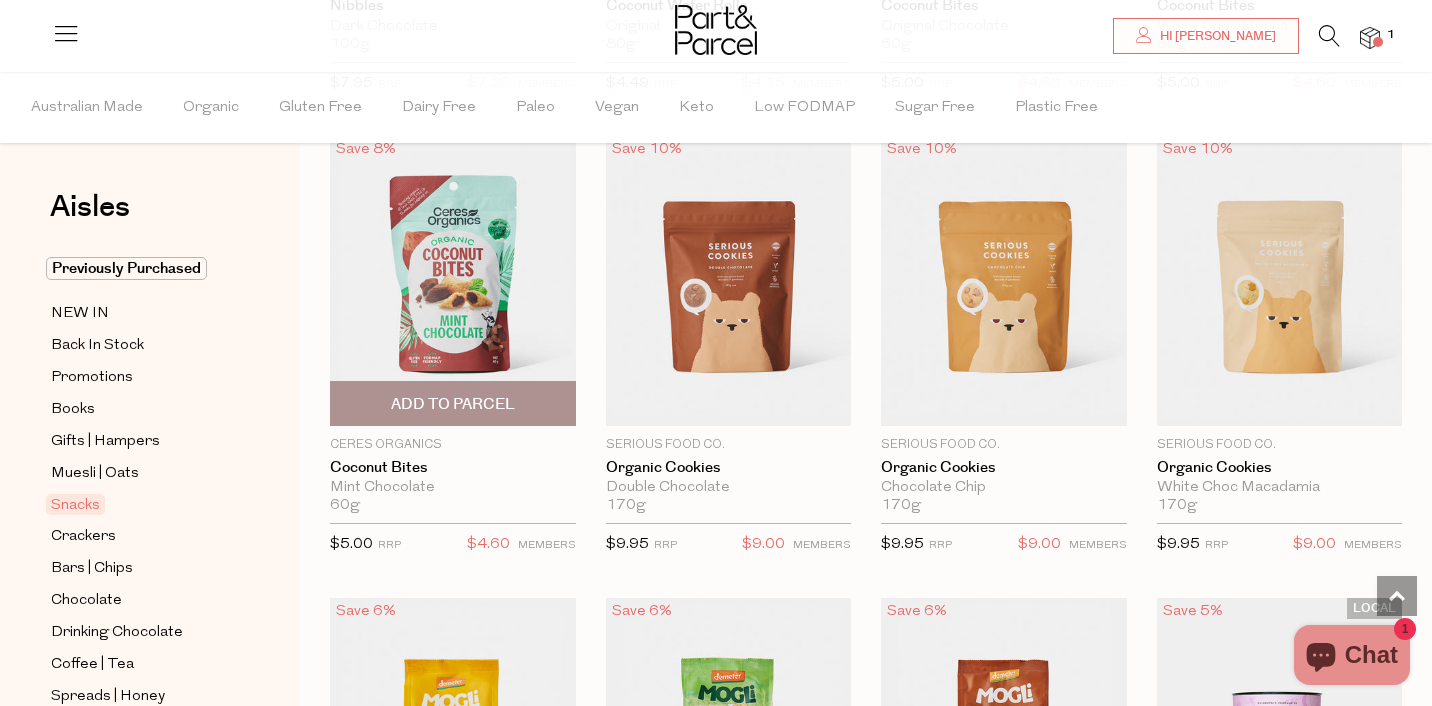 scroll, scrollTop: 3822, scrollLeft: 0, axis: vertical 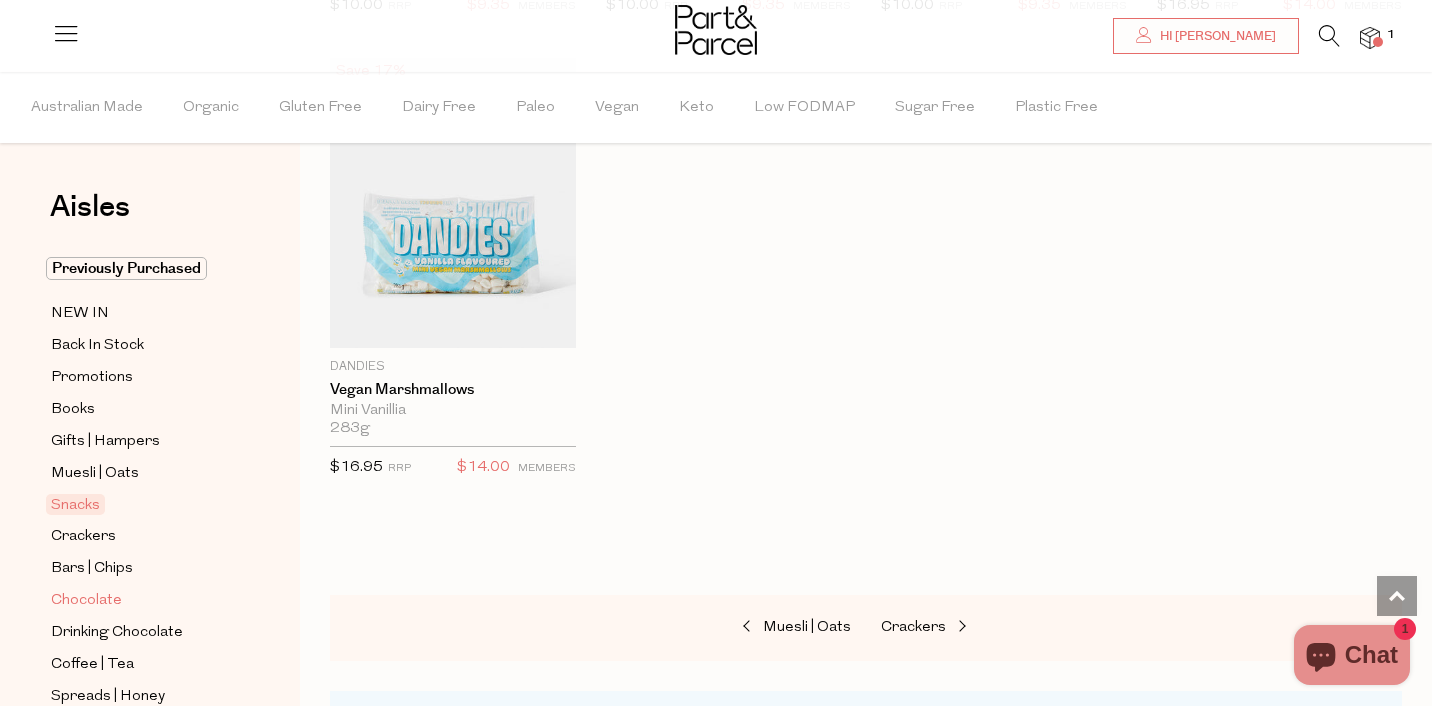 click on "Chocolate" at bounding box center [86, 601] 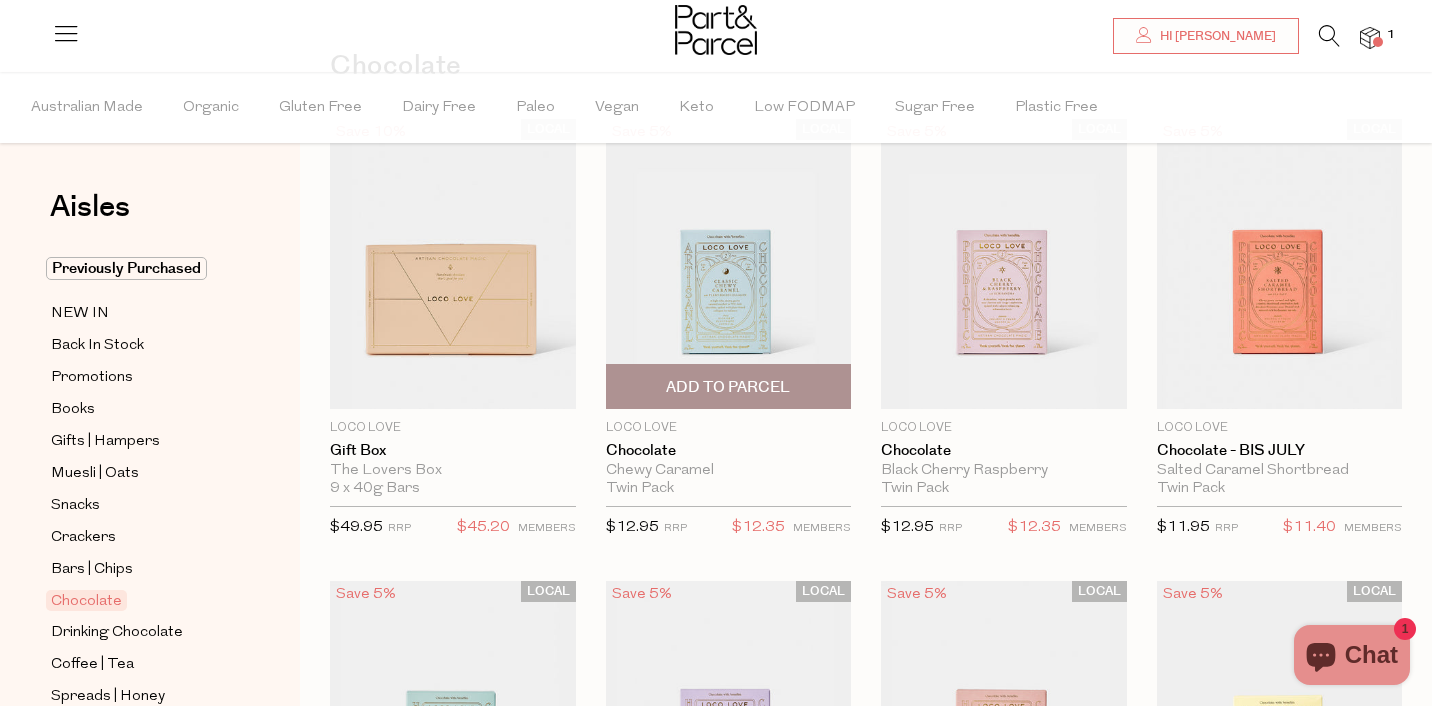 scroll, scrollTop: 141, scrollLeft: 0, axis: vertical 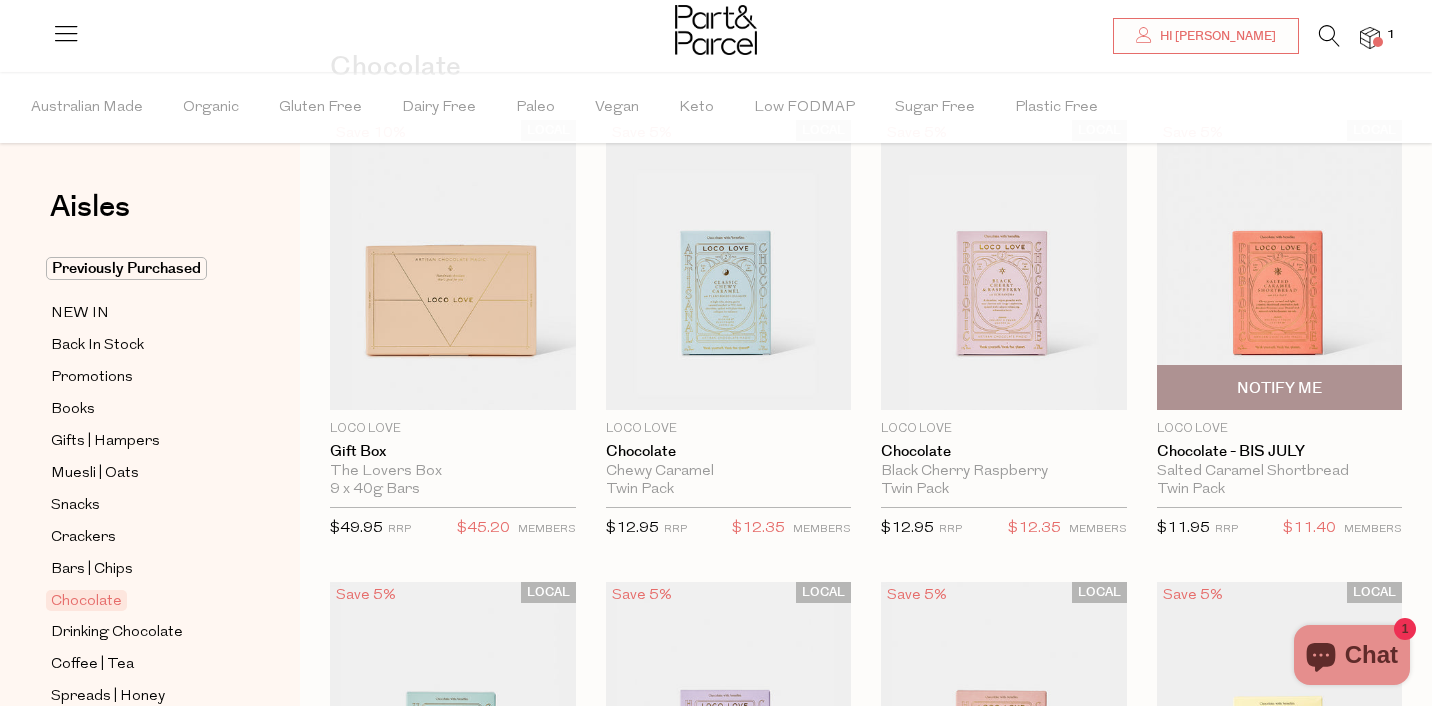 click on "Notify Me" at bounding box center [1279, 388] 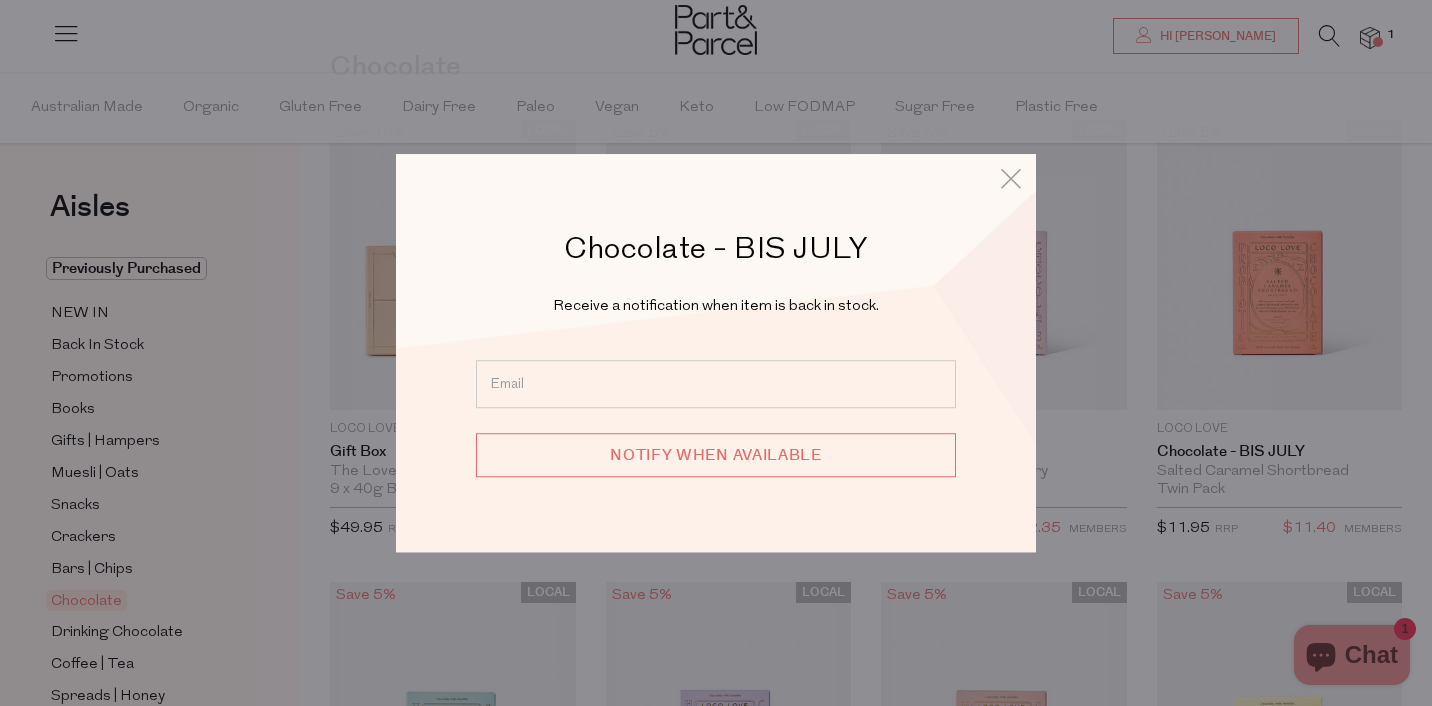 click at bounding box center [716, 384] 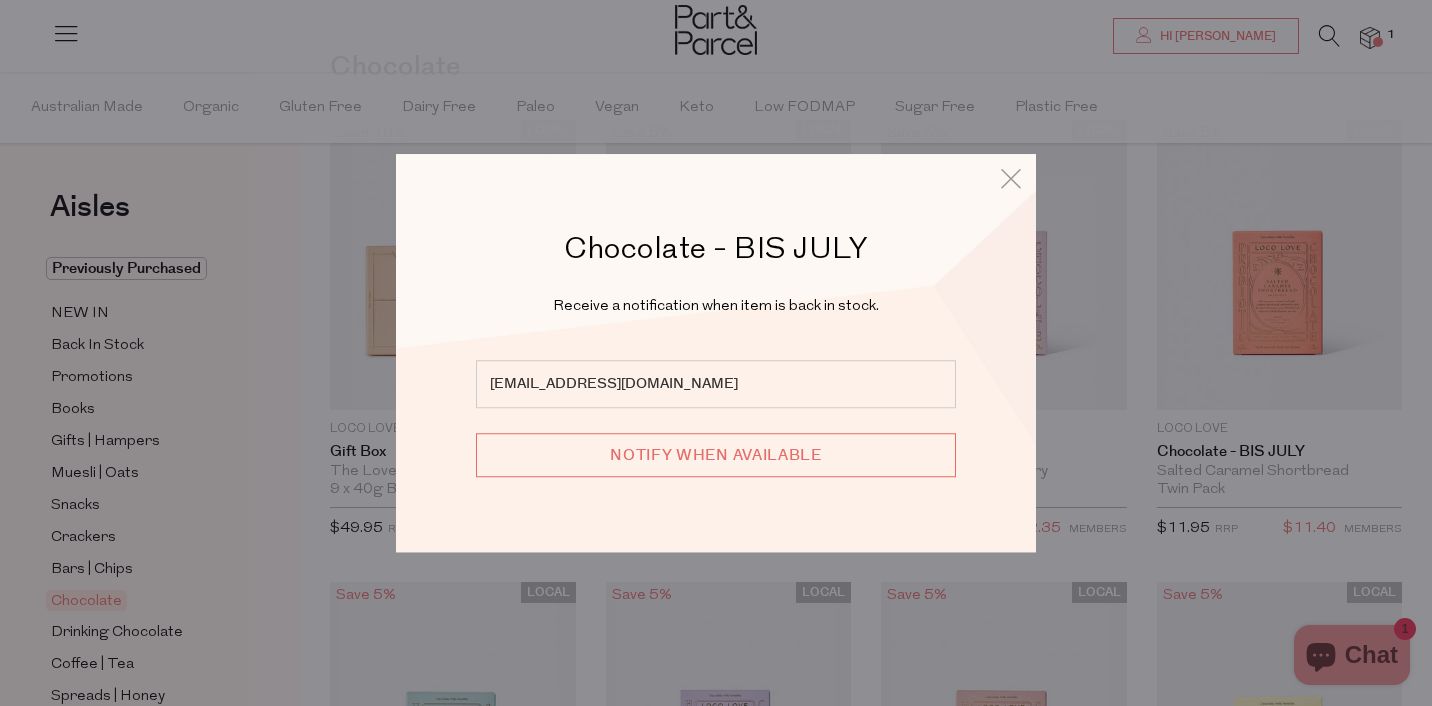 click on "Notify when available" at bounding box center [716, 455] 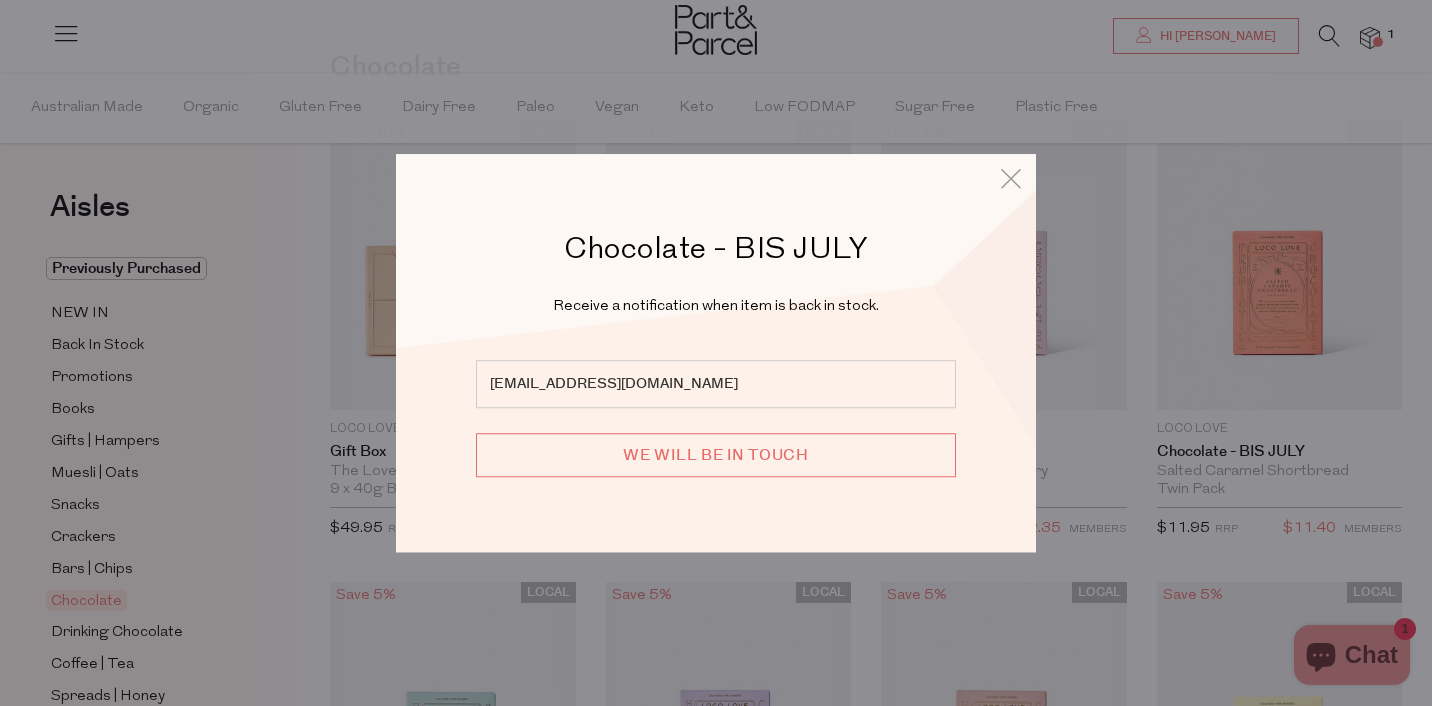 click on "Chocolate - BIS JULY
Receive a notification when item is back in stock.
a_williams@live.com.au
We will be in touch" at bounding box center (716, 353) 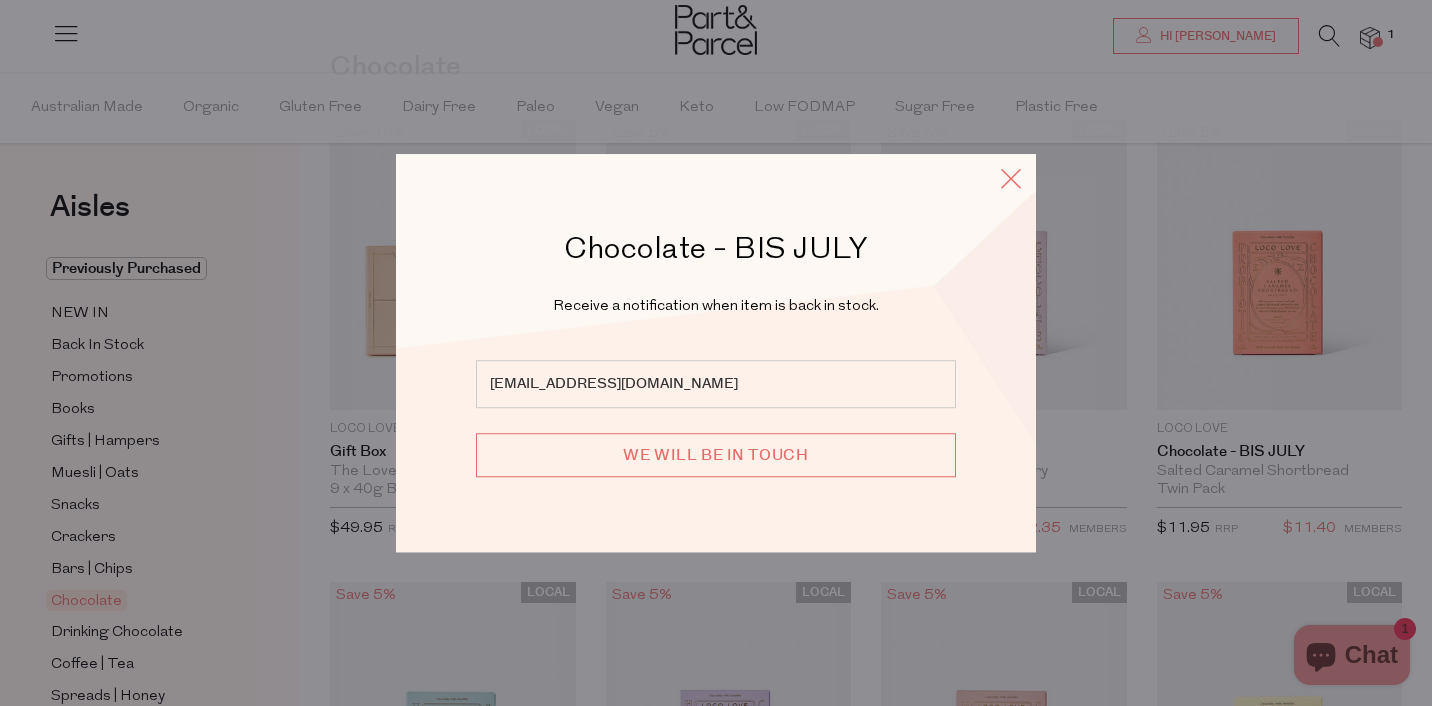 click at bounding box center [1011, 178] 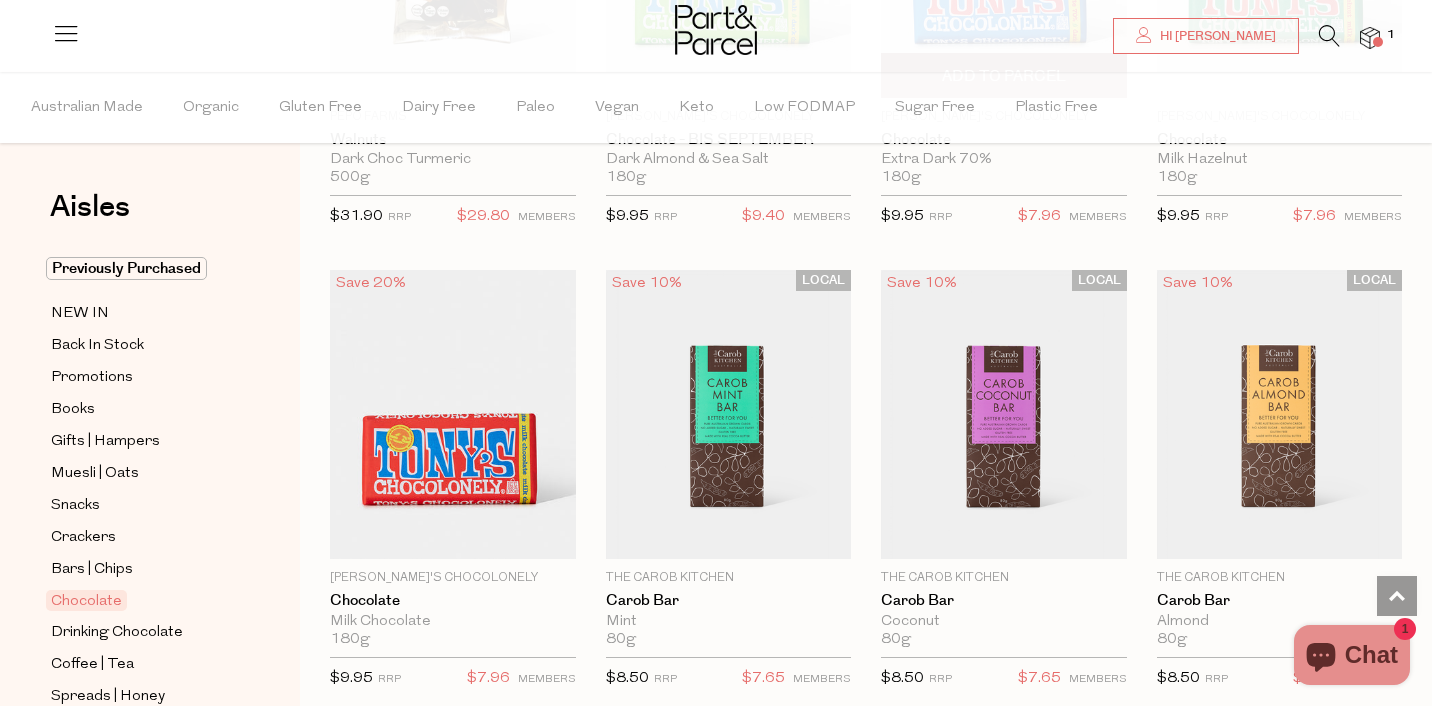 scroll, scrollTop: 4609, scrollLeft: 1, axis: both 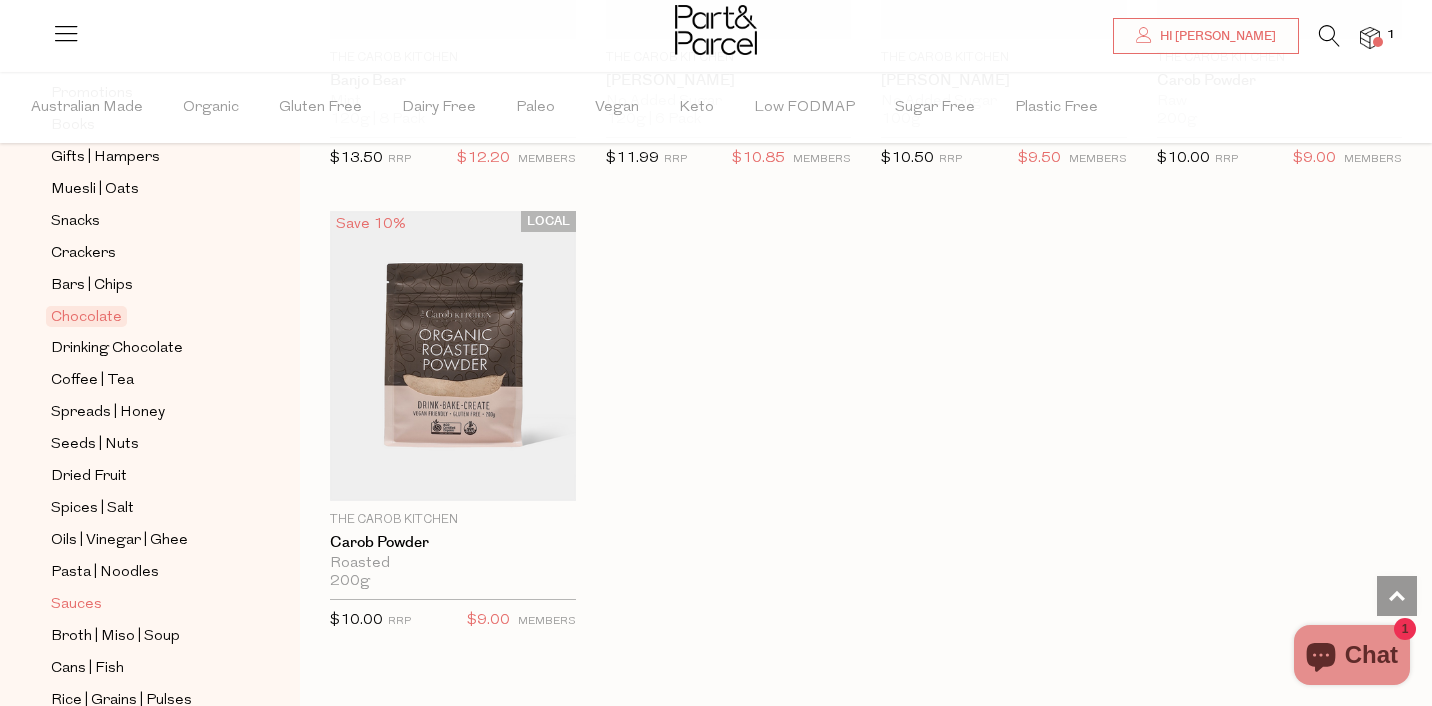 click on "Sauces" at bounding box center [76, 605] 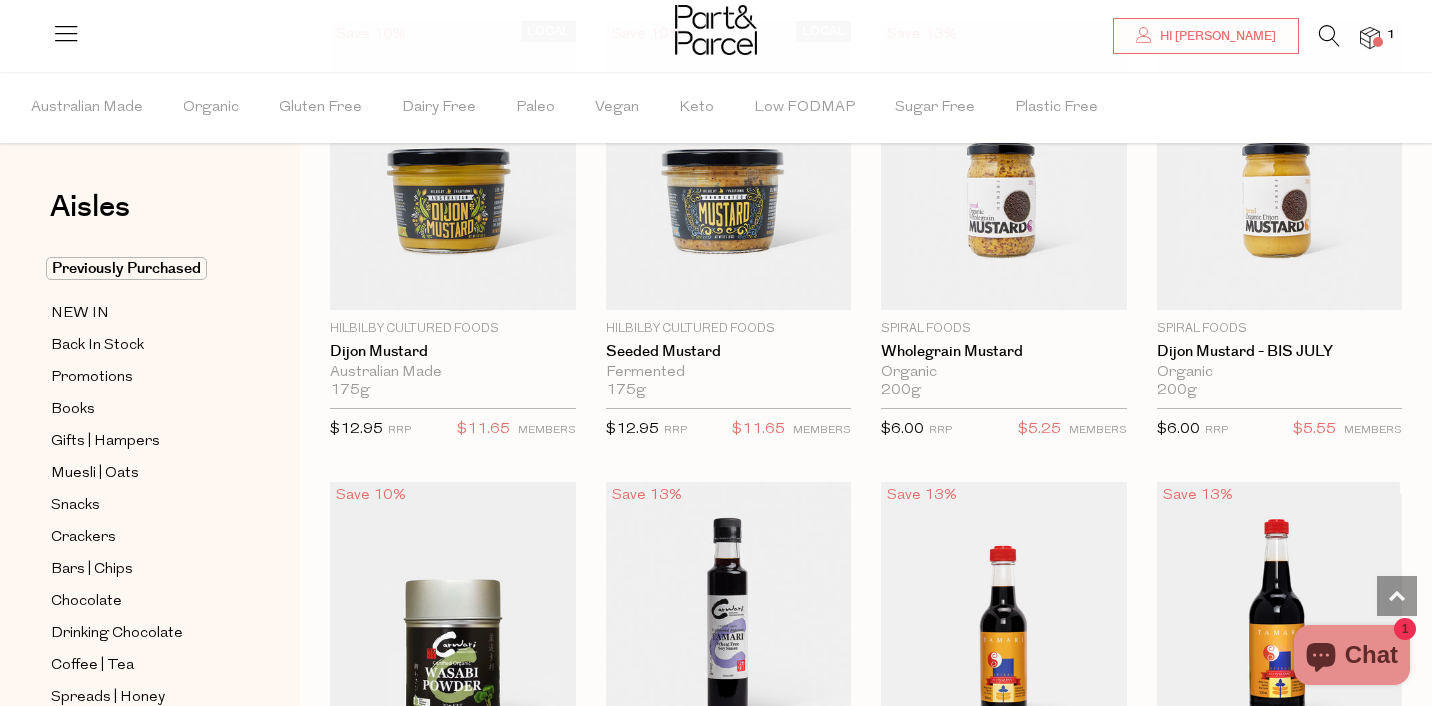 scroll, scrollTop: 4852, scrollLeft: 0, axis: vertical 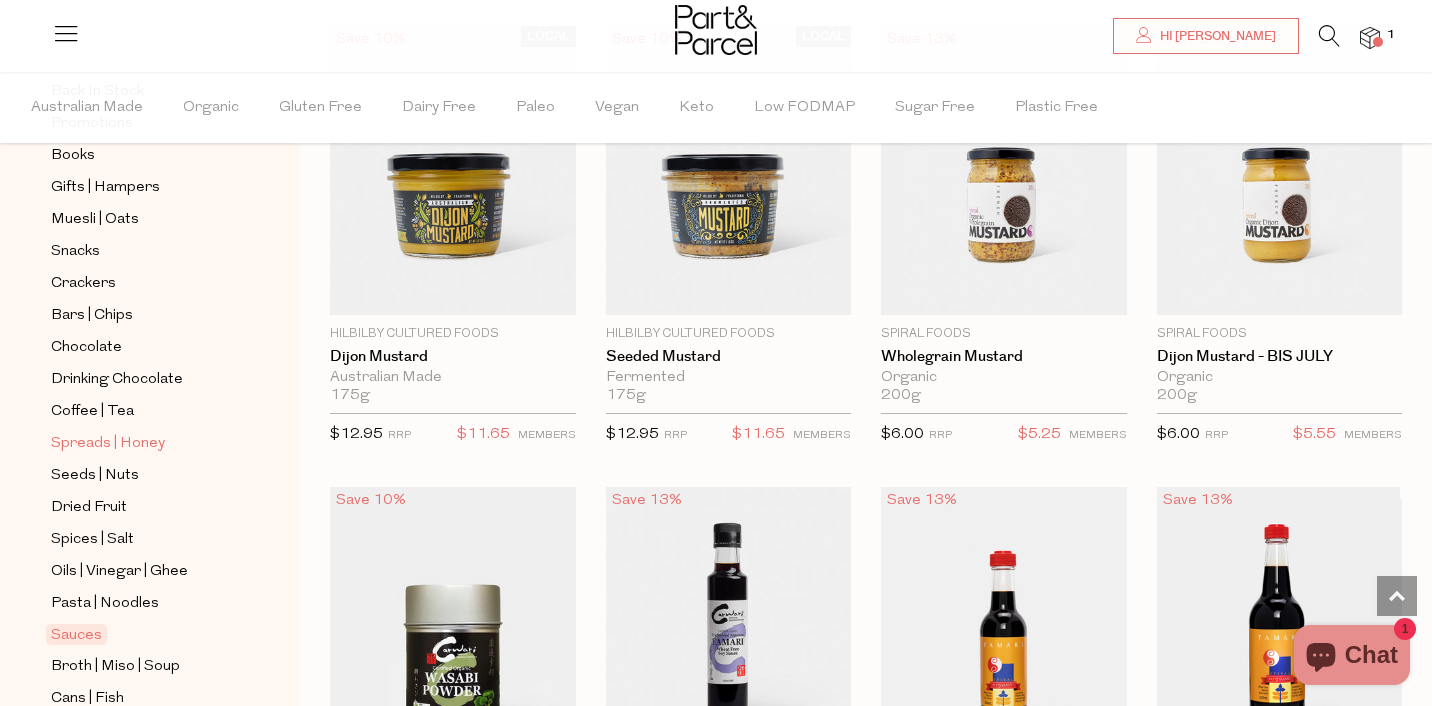 click on "Spreads | Honey" at bounding box center (108, 444) 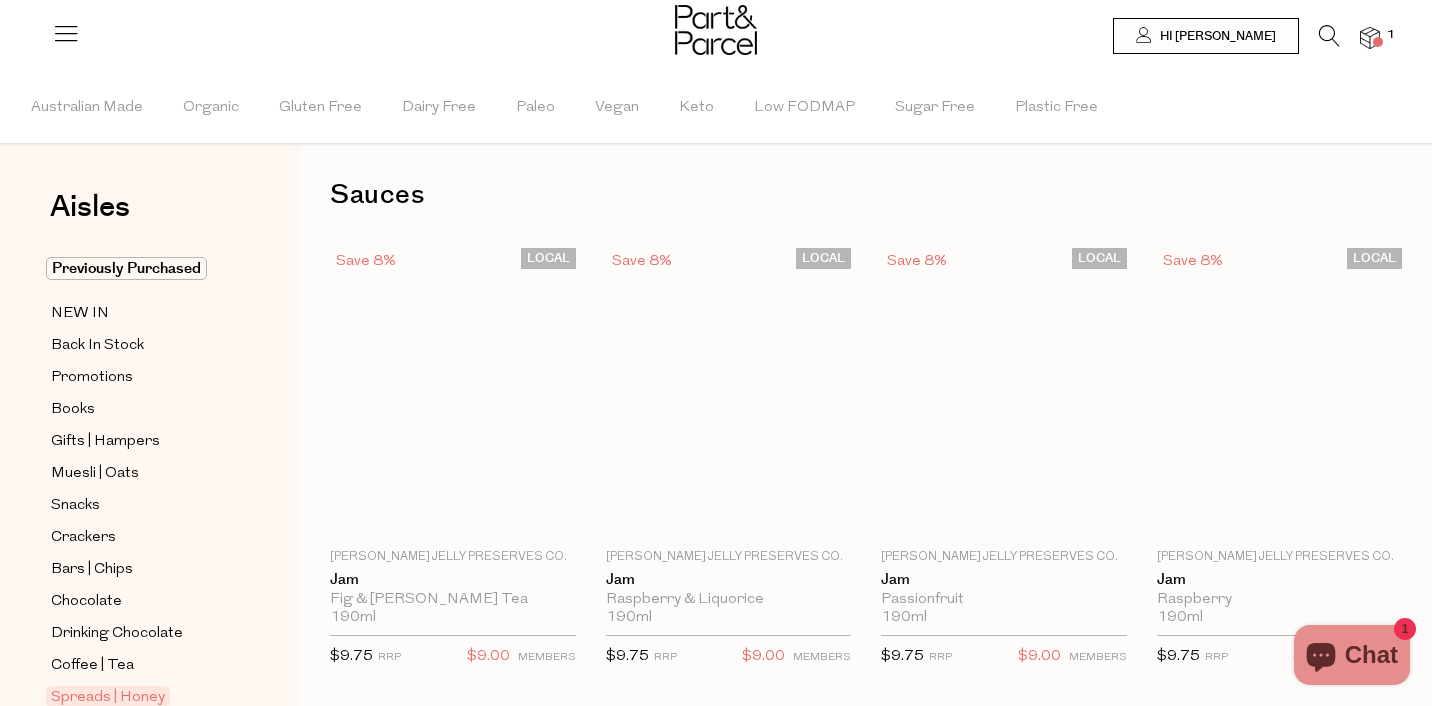 scroll, scrollTop: 0, scrollLeft: 0, axis: both 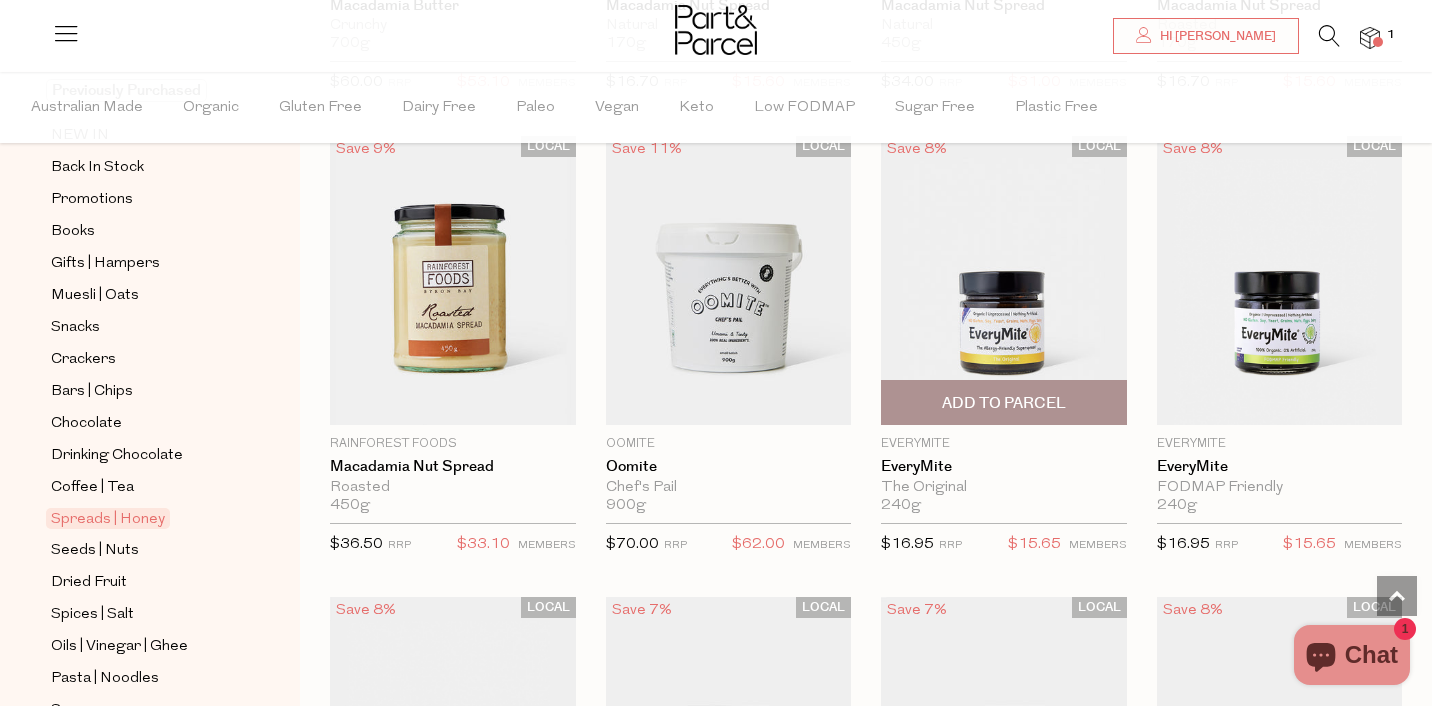 click on "Add To Parcel" at bounding box center (1004, 402) 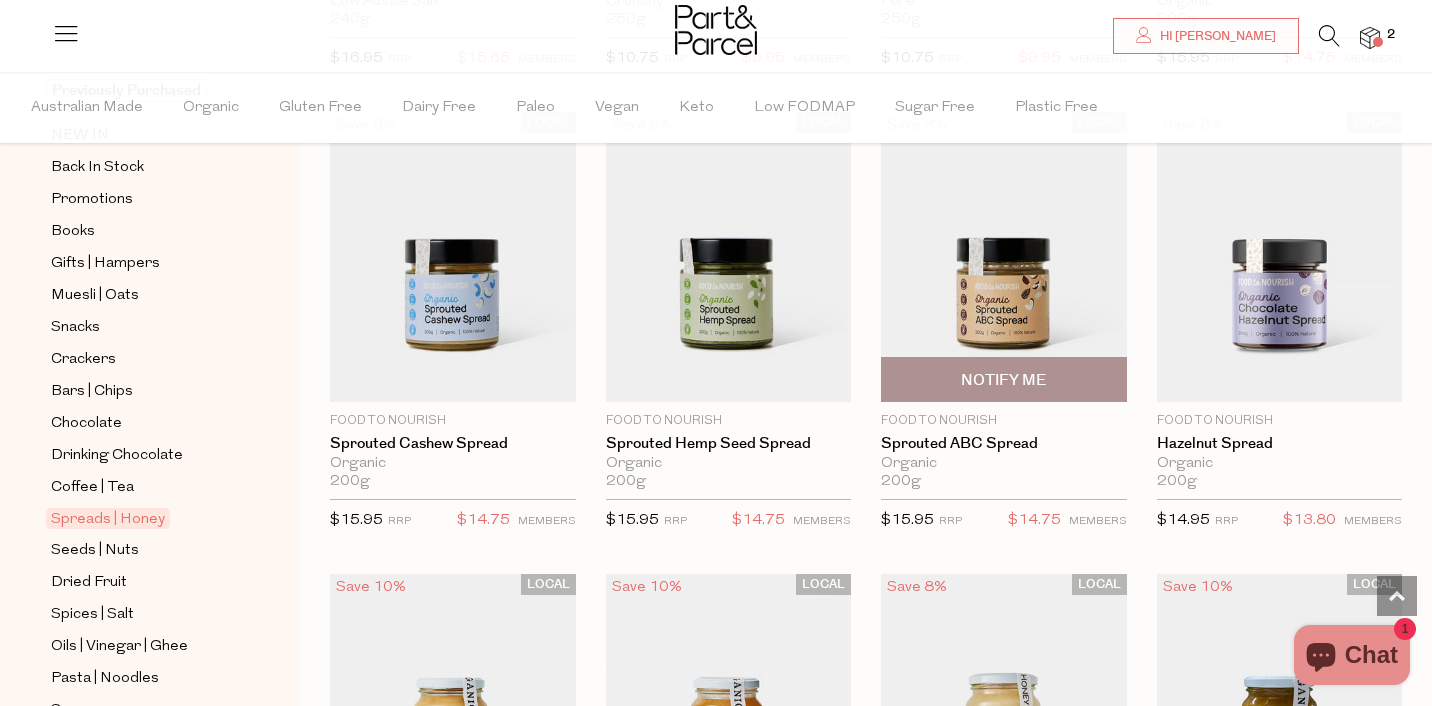 scroll, scrollTop: 4311, scrollLeft: 0, axis: vertical 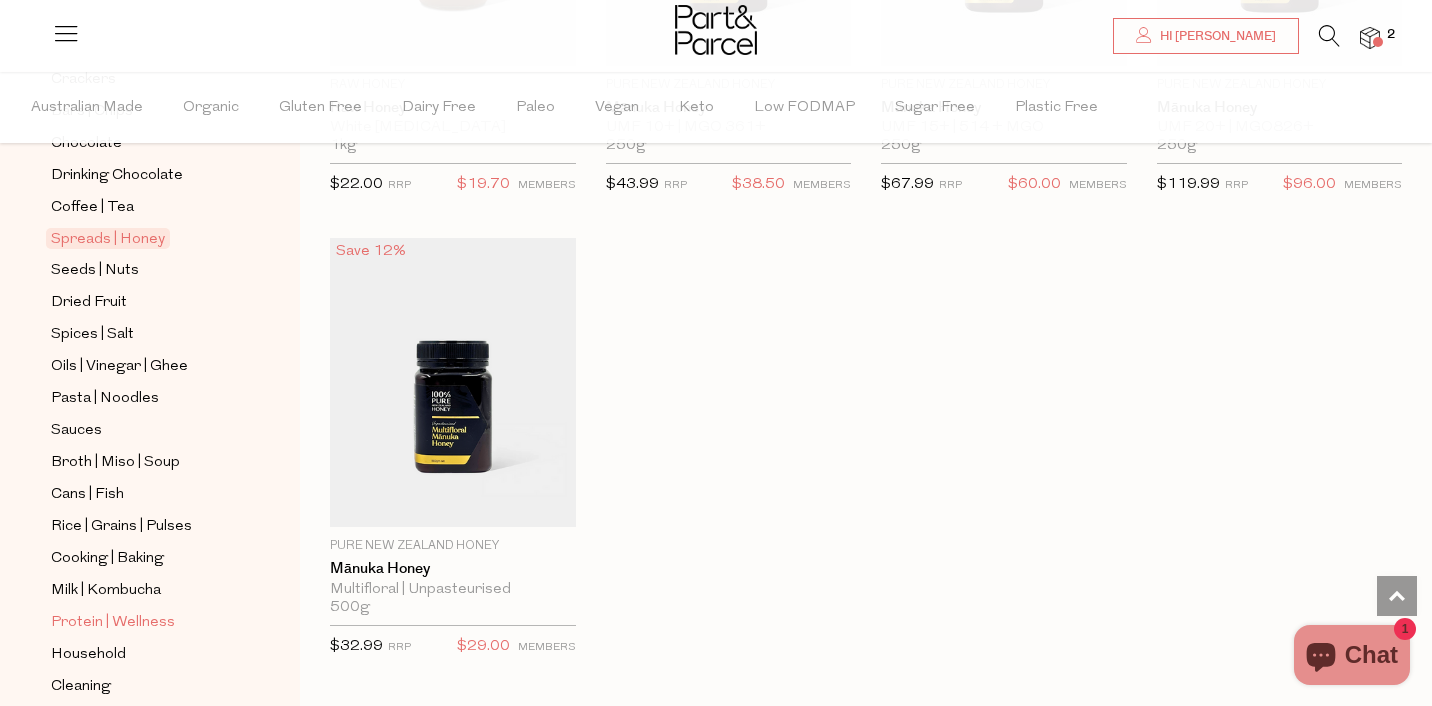 click on "Protein | Wellness" at bounding box center [113, 623] 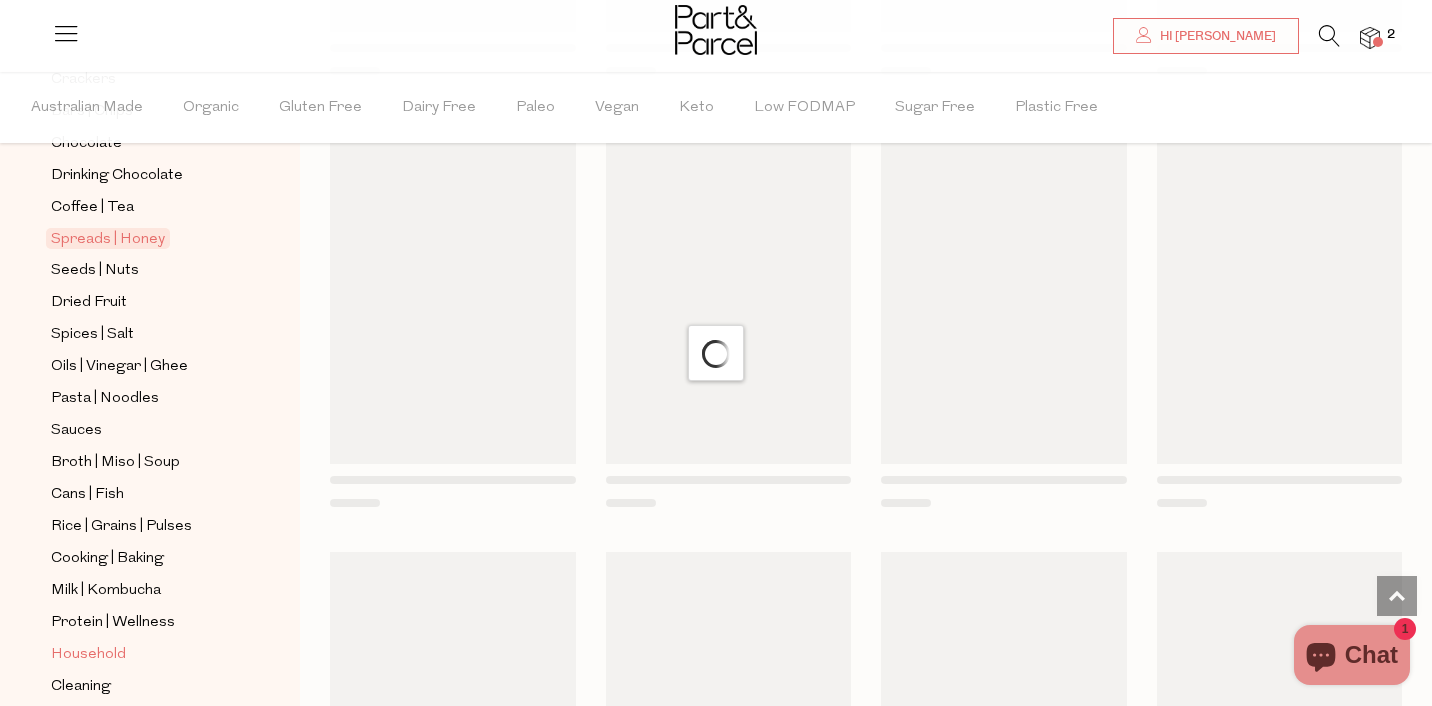 scroll, scrollTop: 0, scrollLeft: 0, axis: both 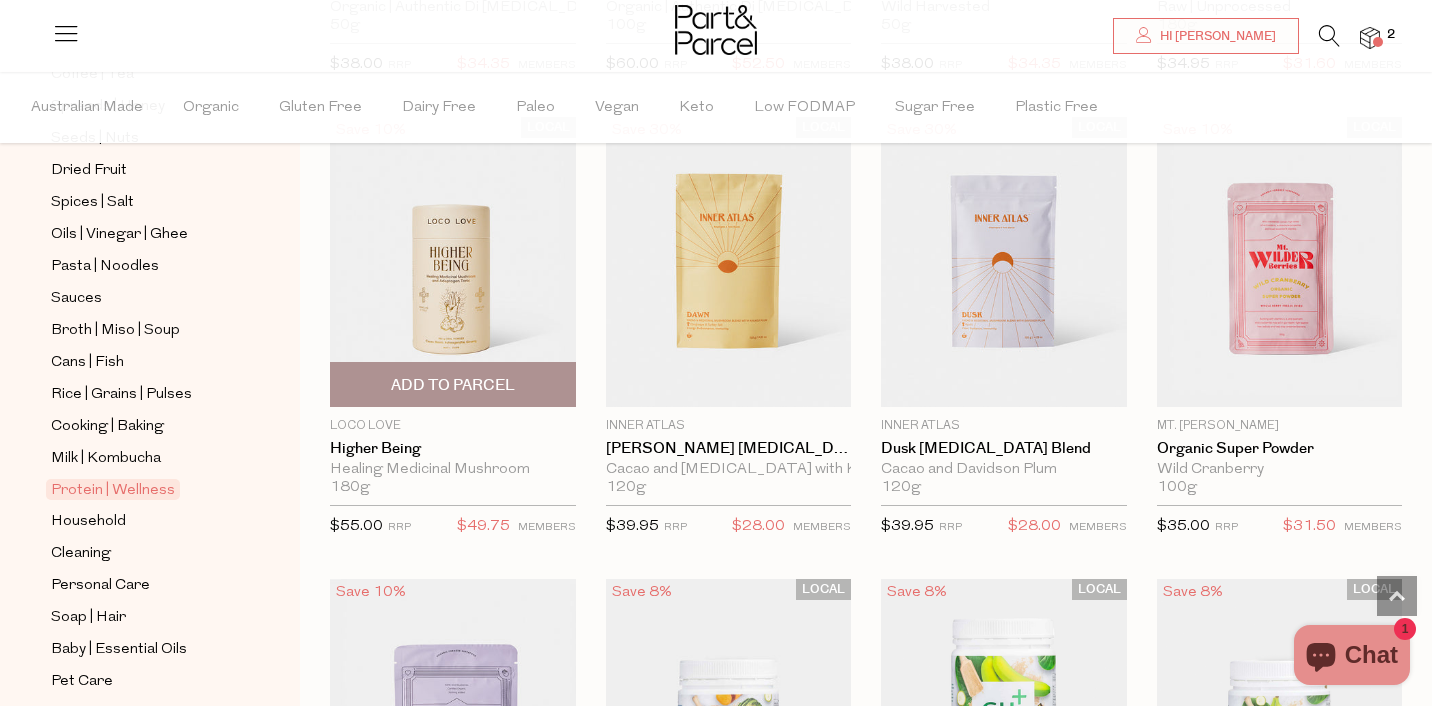 click on "Add To Parcel" at bounding box center (453, 384) 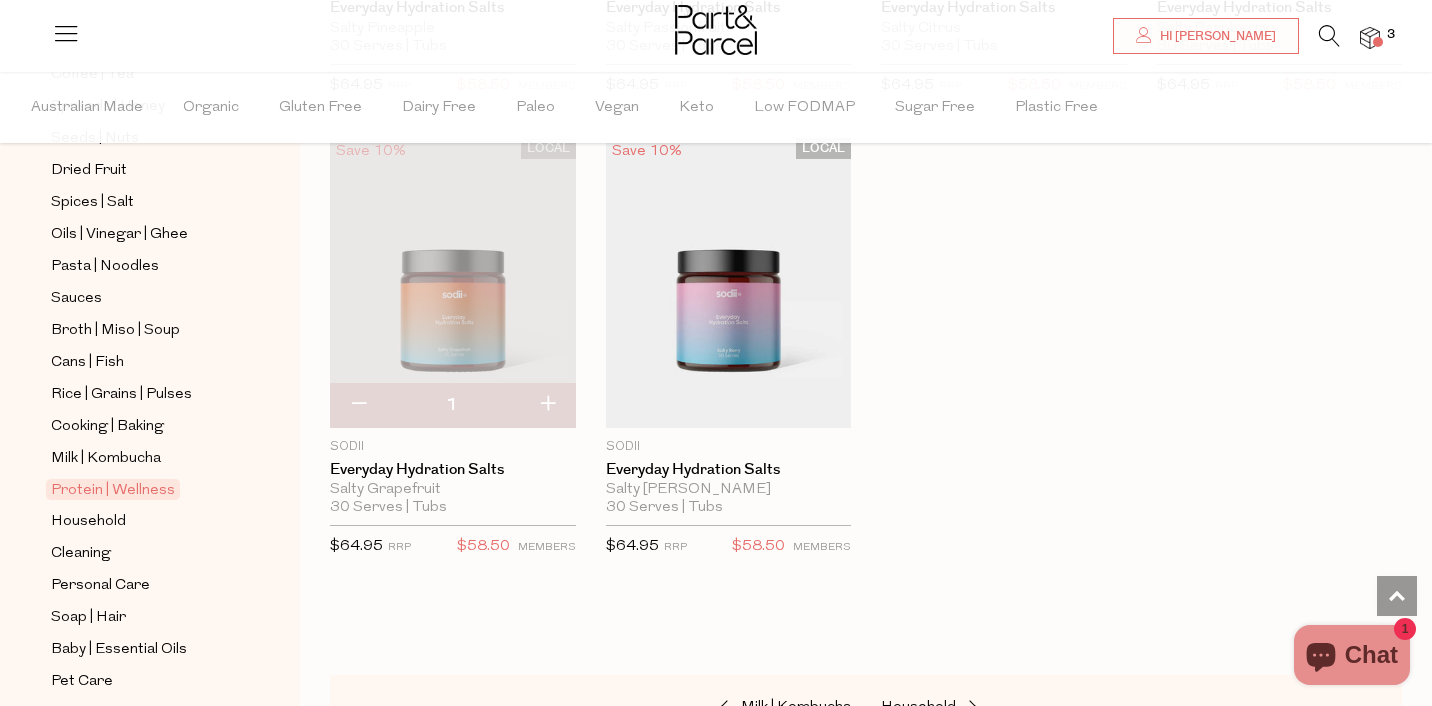 scroll, scrollTop: 15359, scrollLeft: 0, axis: vertical 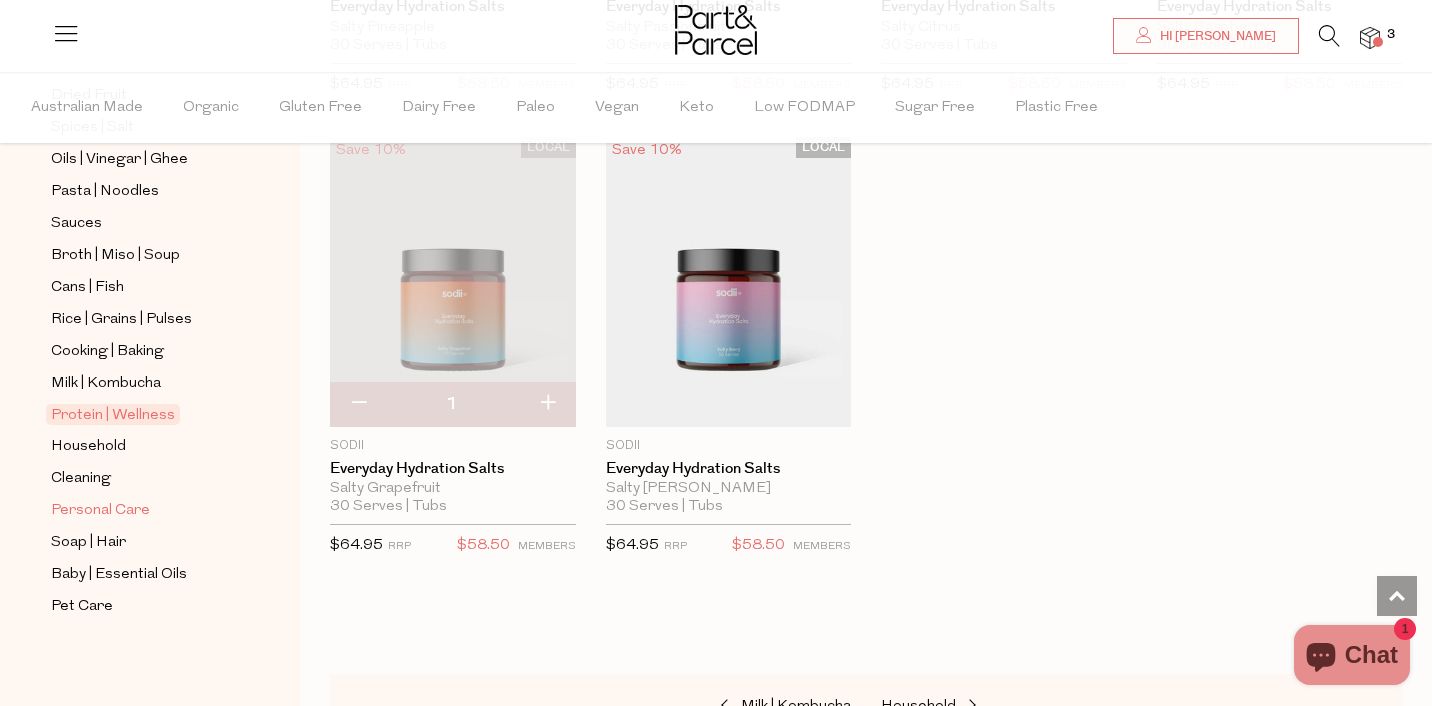 click on "Personal Care" at bounding box center (100, 511) 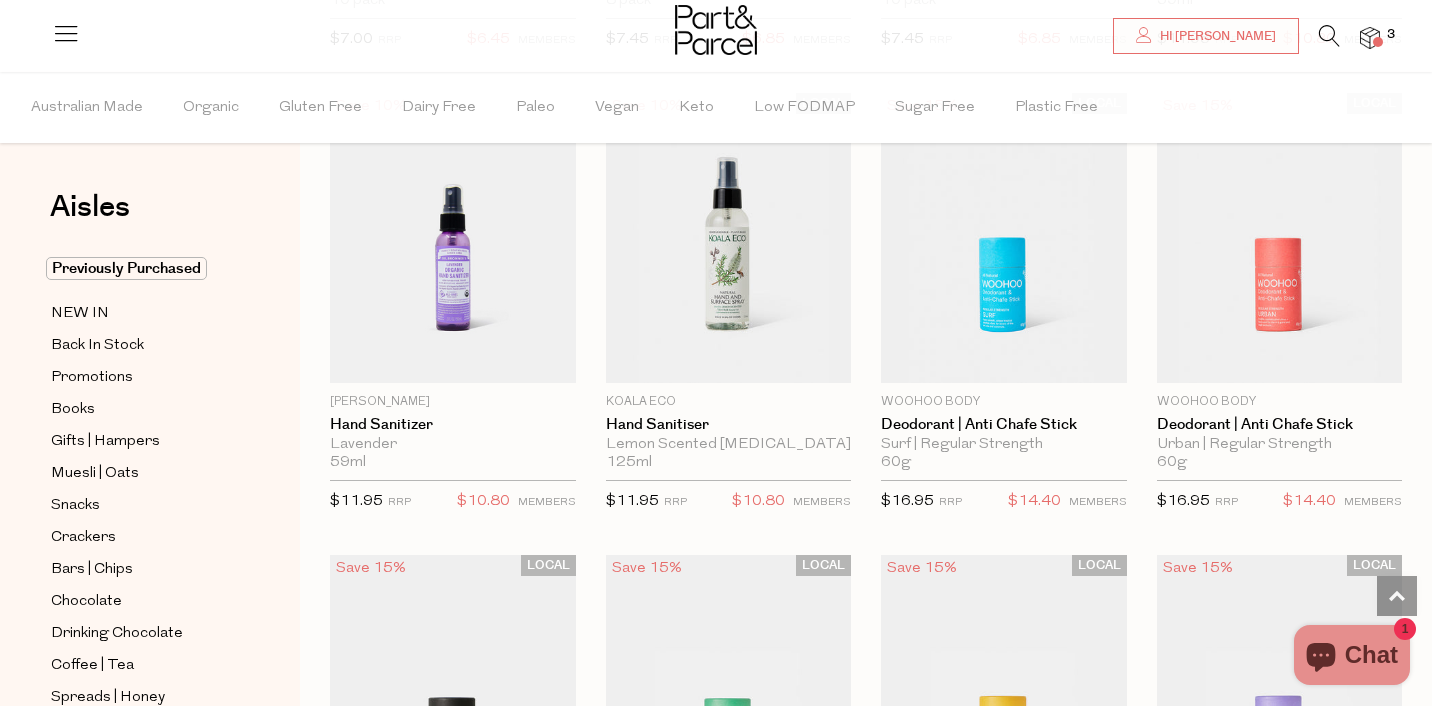 scroll, scrollTop: 4327, scrollLeft: 0, axis: vertical 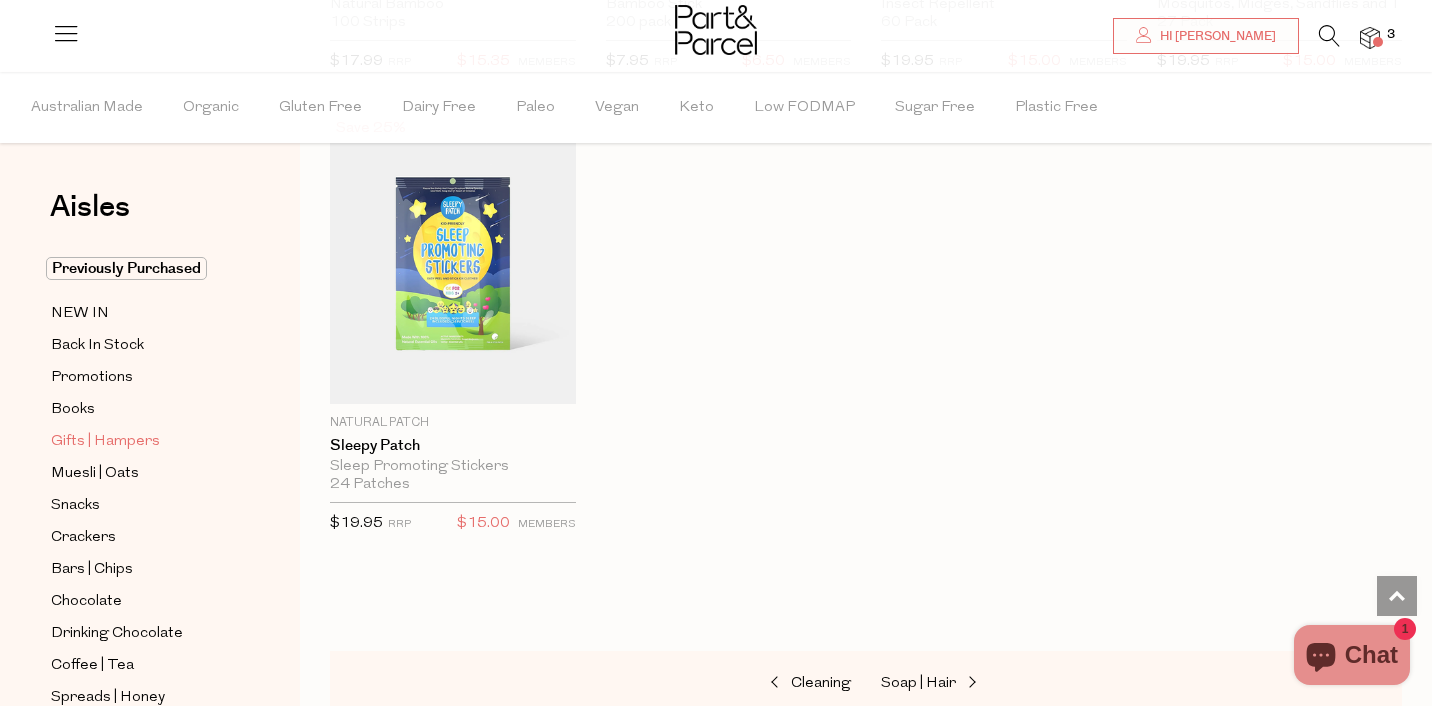 click on "Gifts | Hampers" at bounding box center (105, 442) 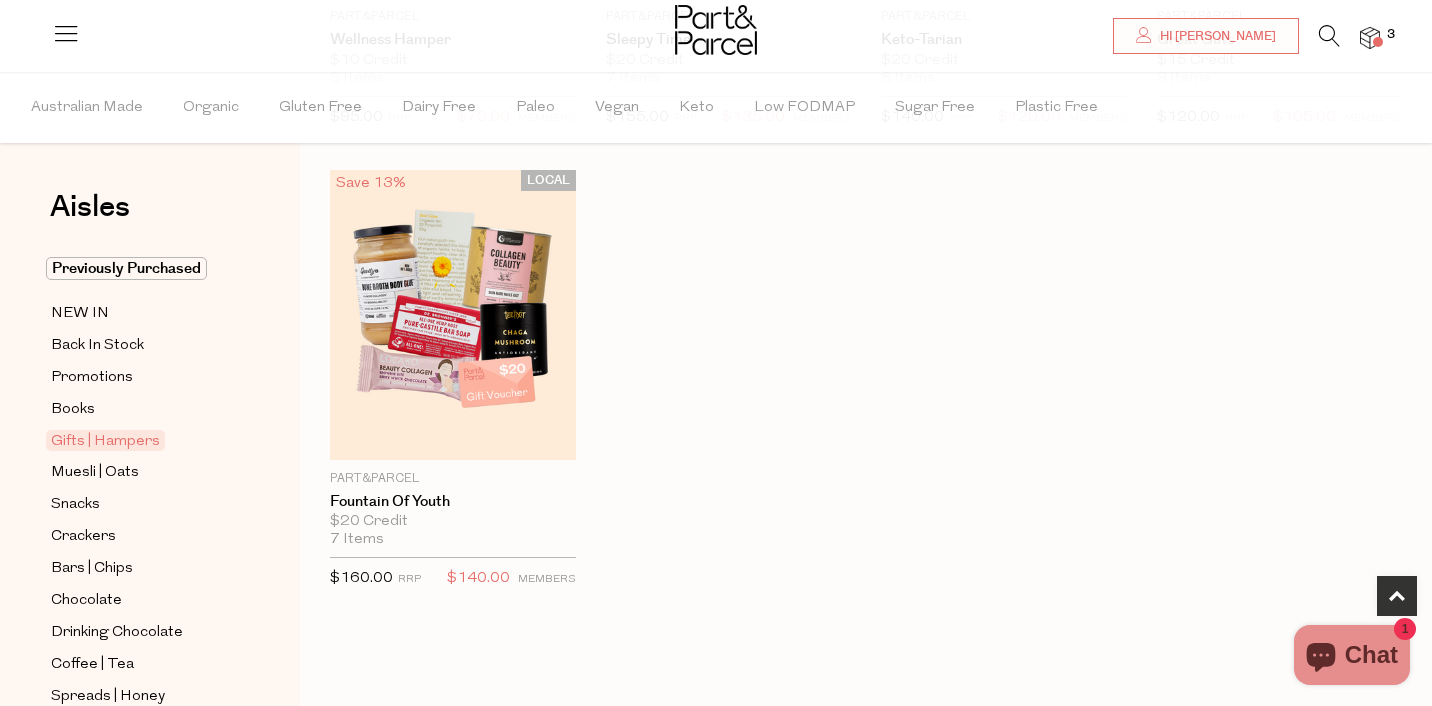 scroll, scrollTop: 1030, scrollLeft: 0, axis: vertical 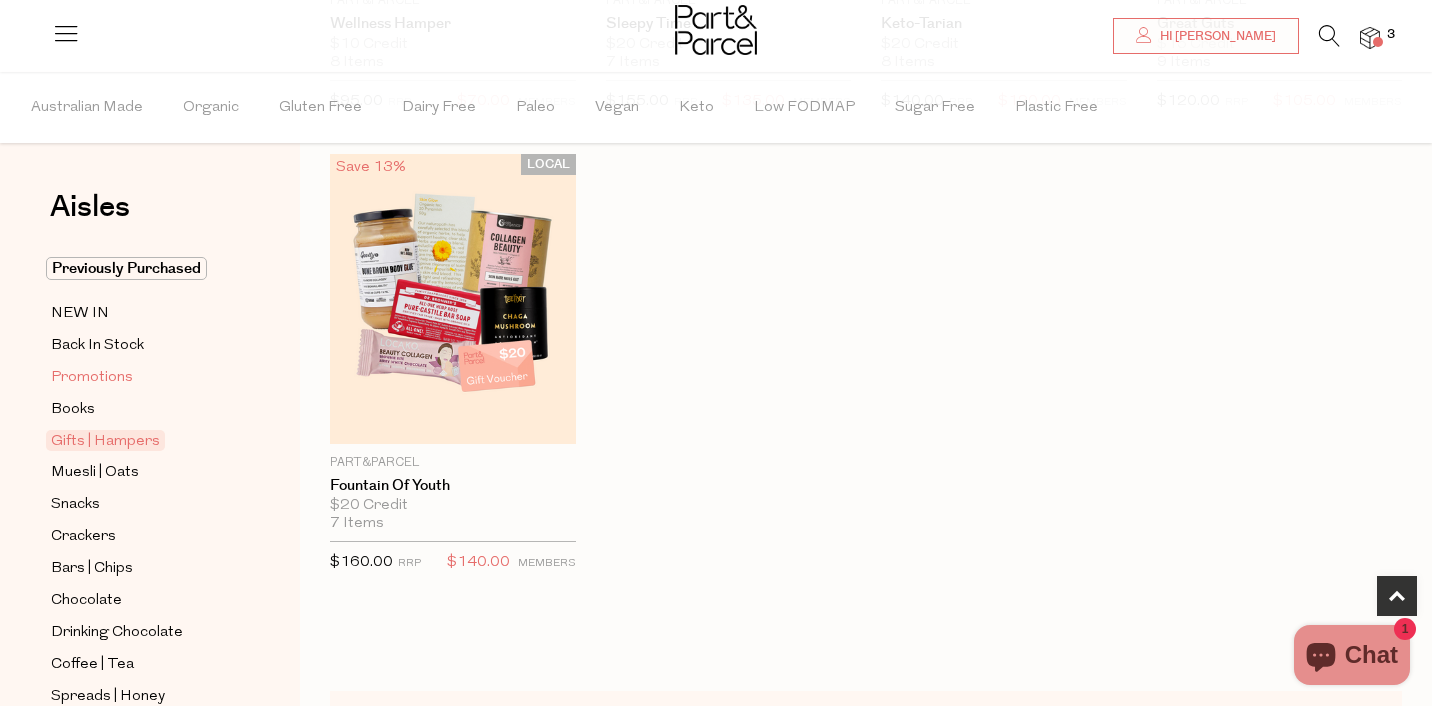click on "Promotions" at bounding box center (92, 378) 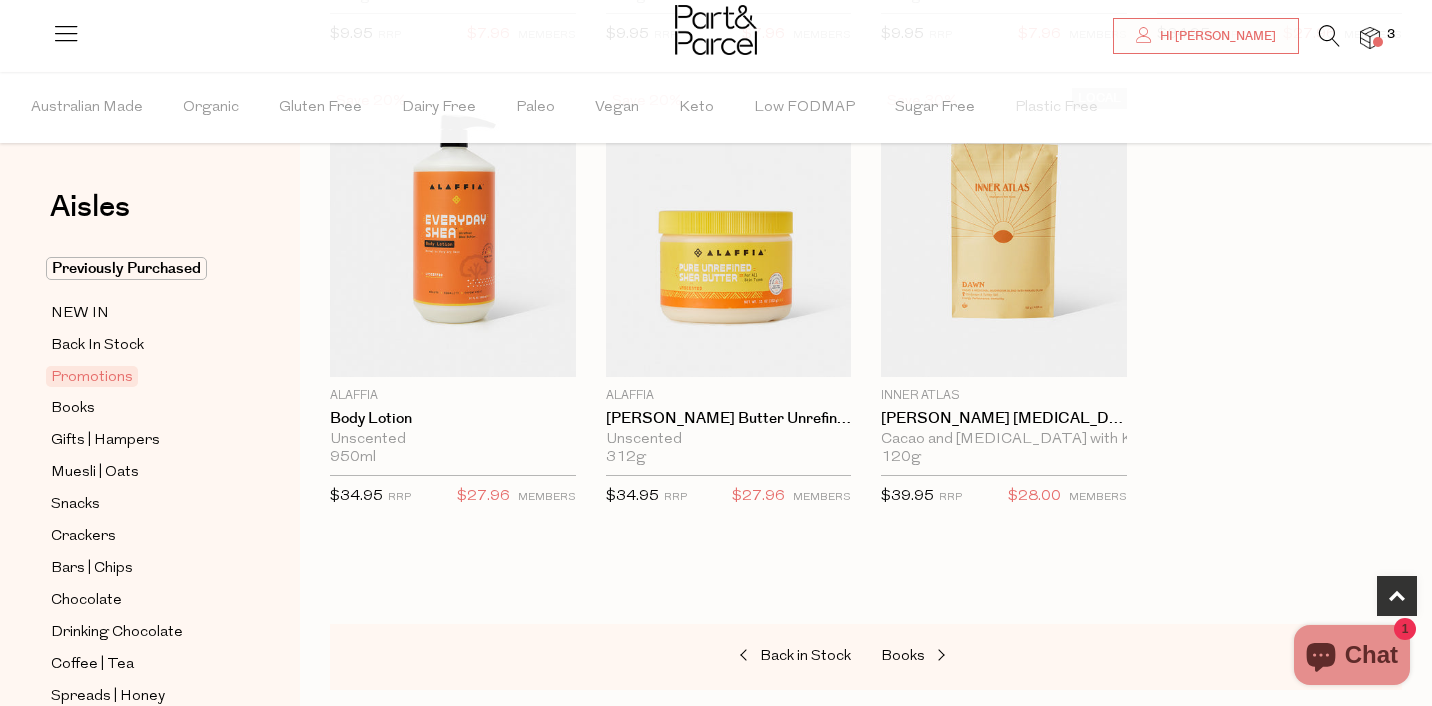 scroll, scrollTop: 640, scrollLeft: 0, axis: vertical 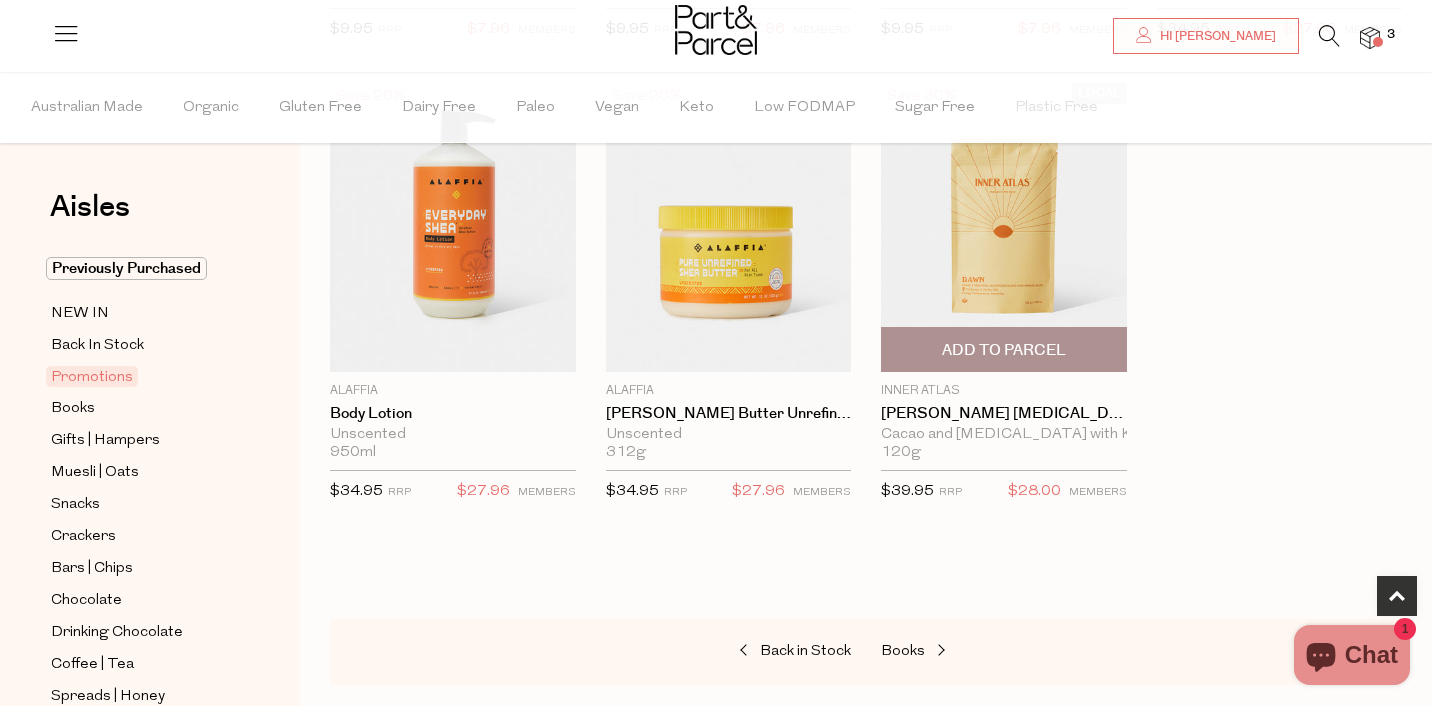 click at bounding box center (1004, 227) 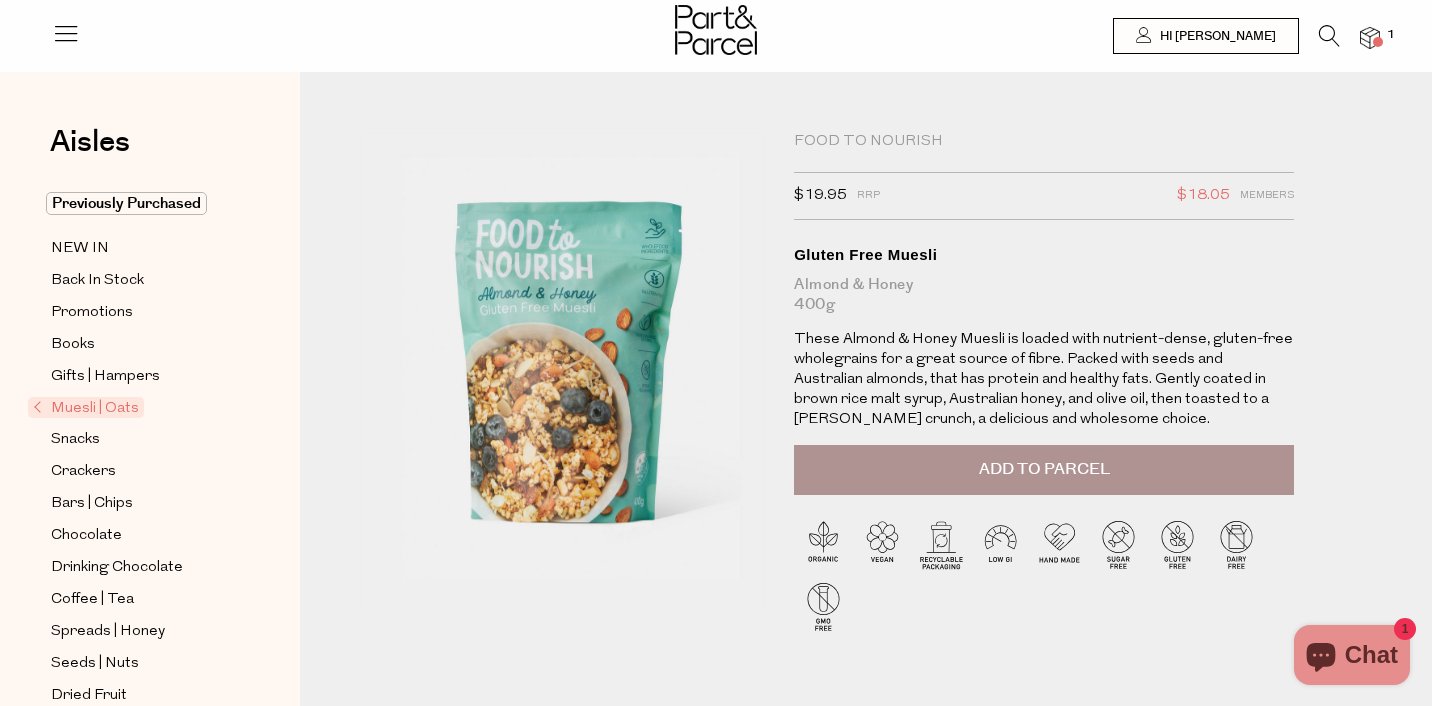 scroll, scrollTop: 0, scrollLeft: 0, axis: both 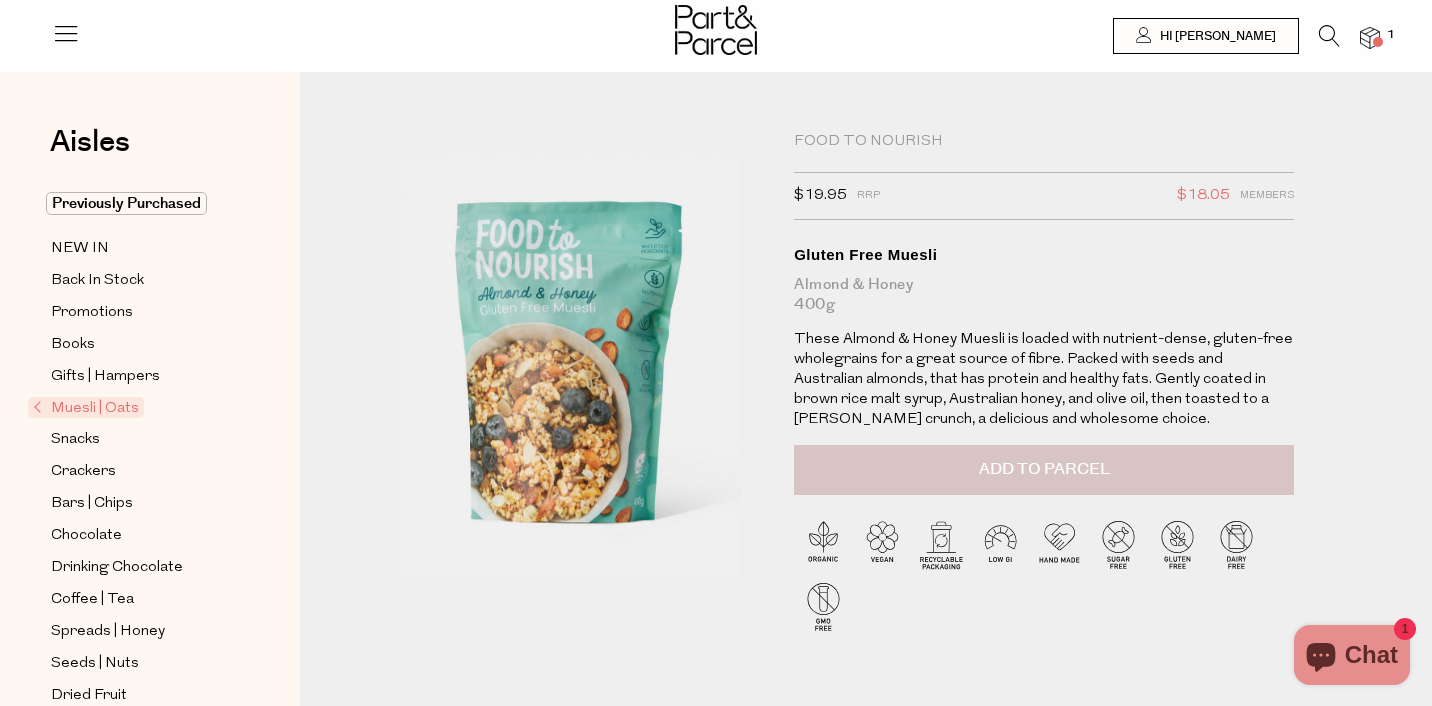 click on "Add to Parcel" at bounding box center (1044, 469) 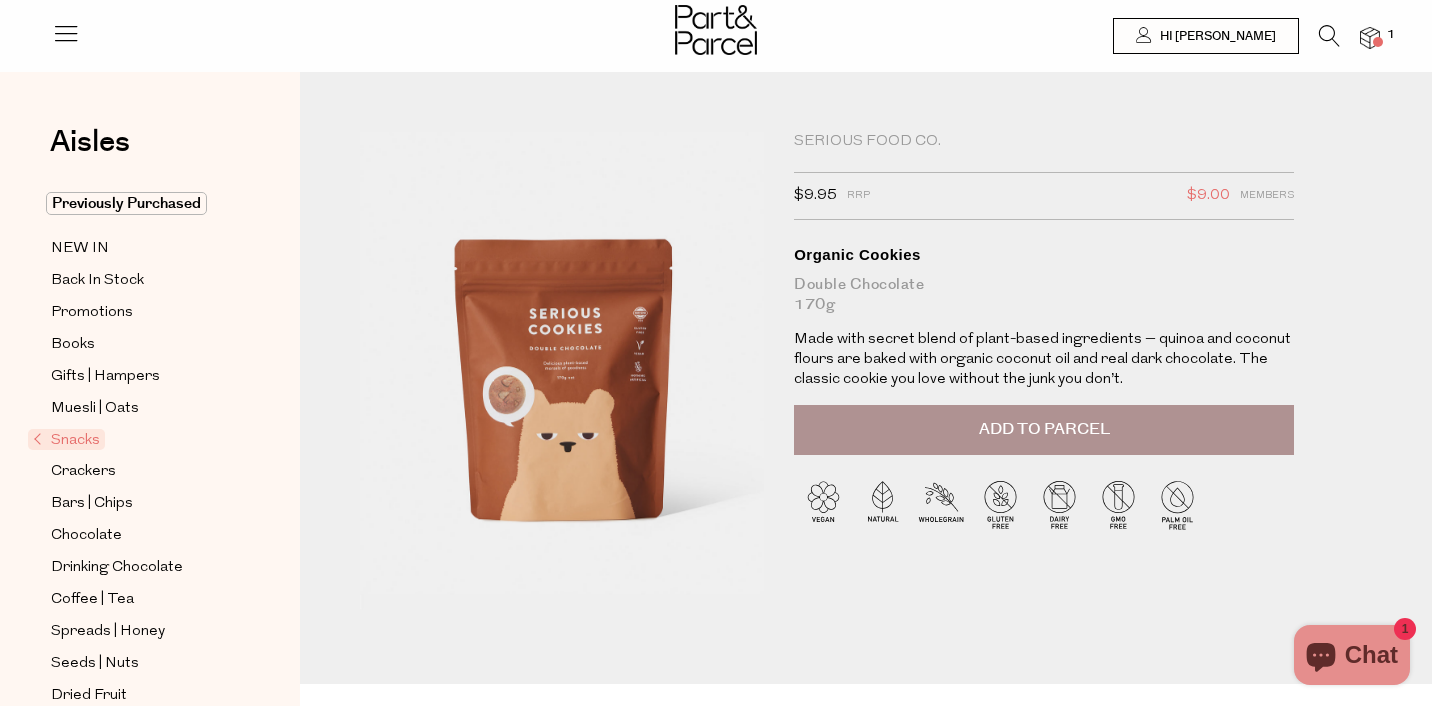 scroll, scrollTop: 0, scrollLeft: 0, axis: both 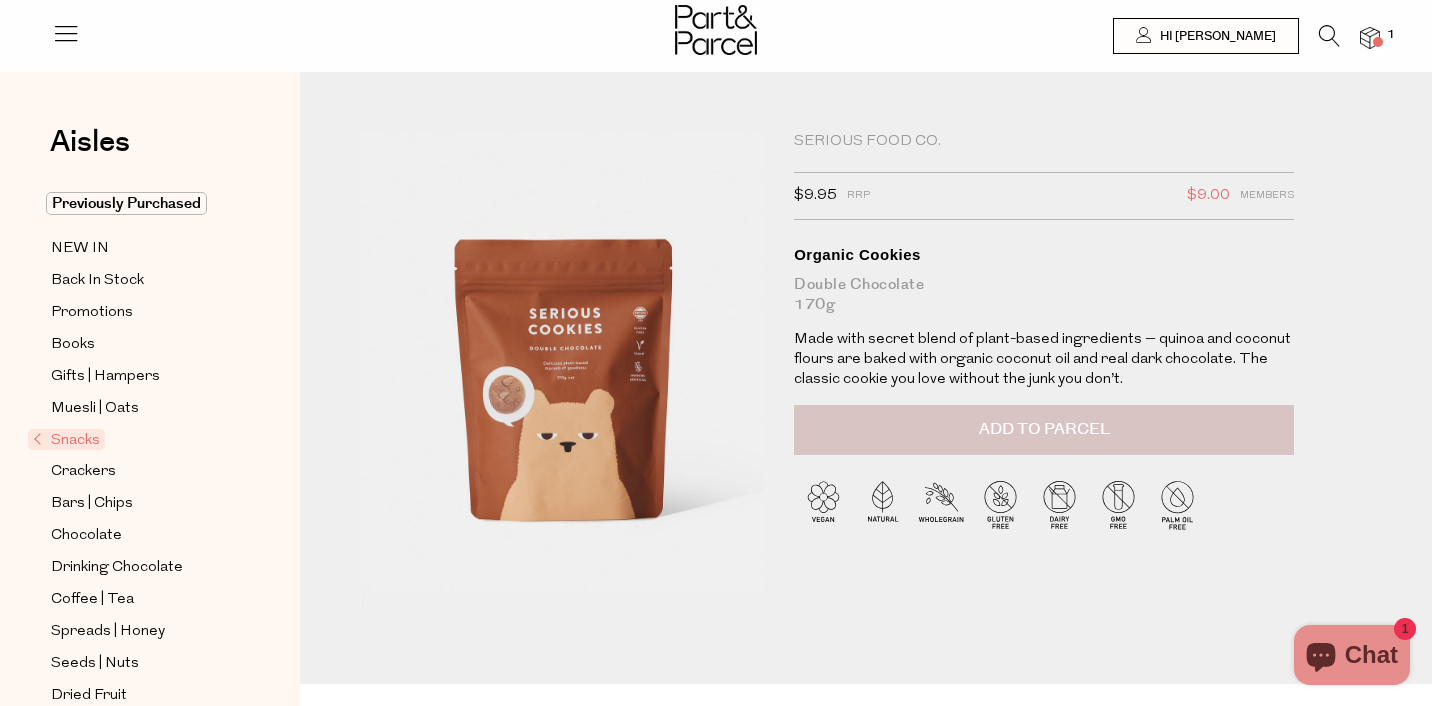 click on "Add to Parcel" at bounding box center [1044, 430] 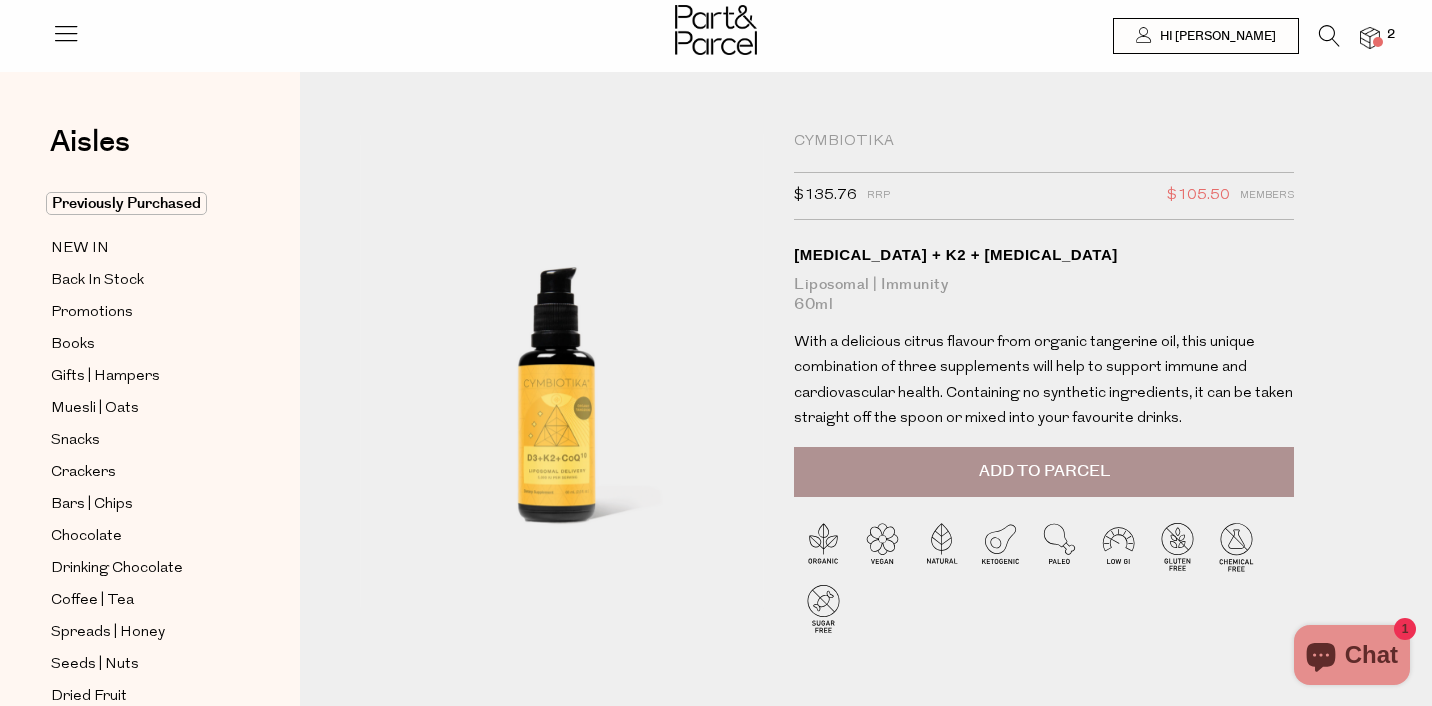 scroll, scrollTop: 0, scrollLeft: 0, axis: both 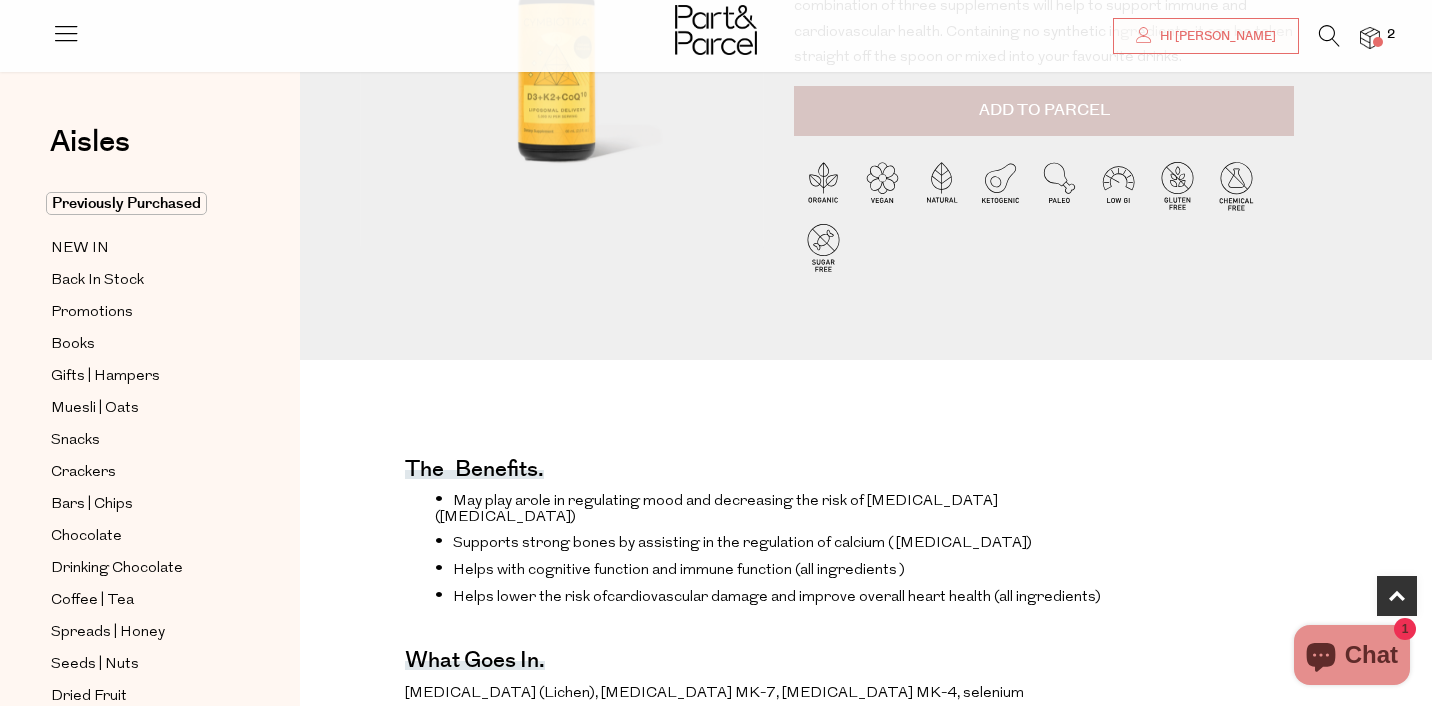 click on "Add to Parcel" at bounding box center [1044, 111] 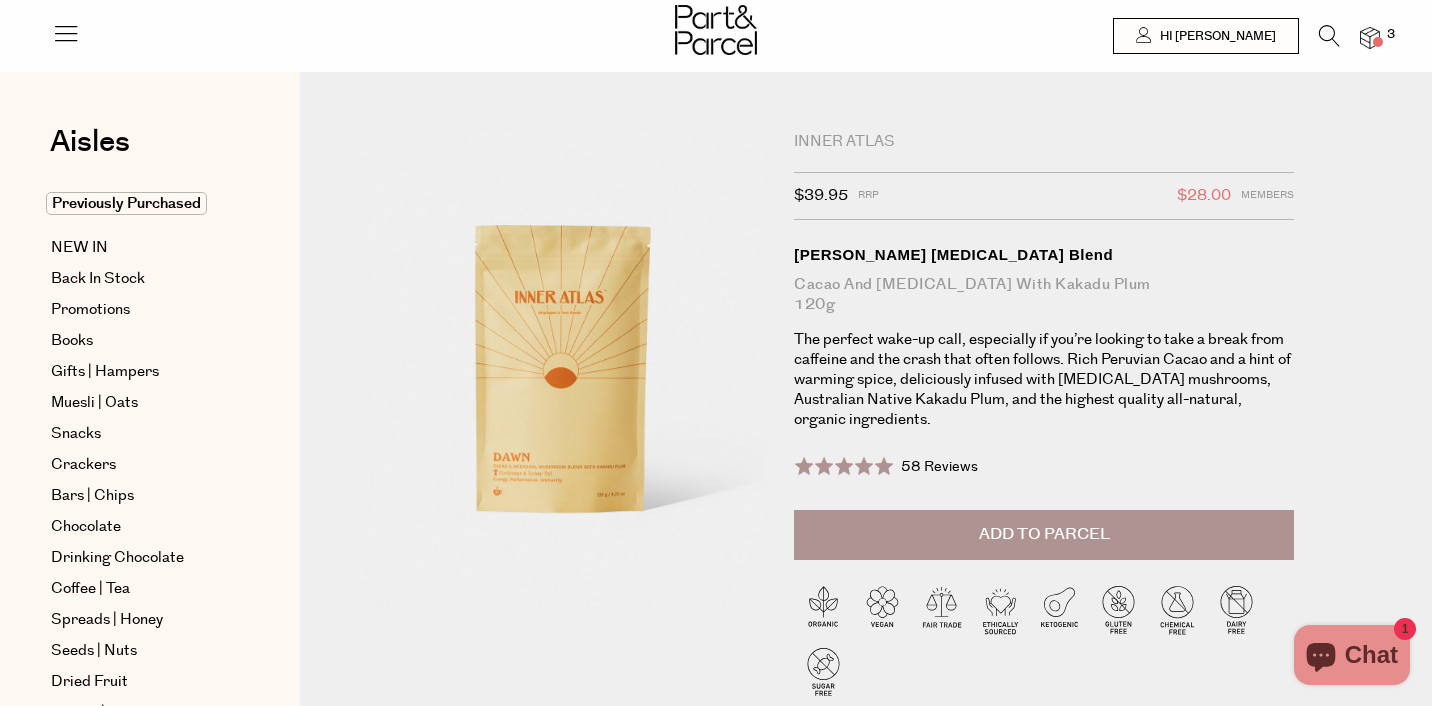 scroll, scrollTop: 0, scrollLeft: 0, axis: both 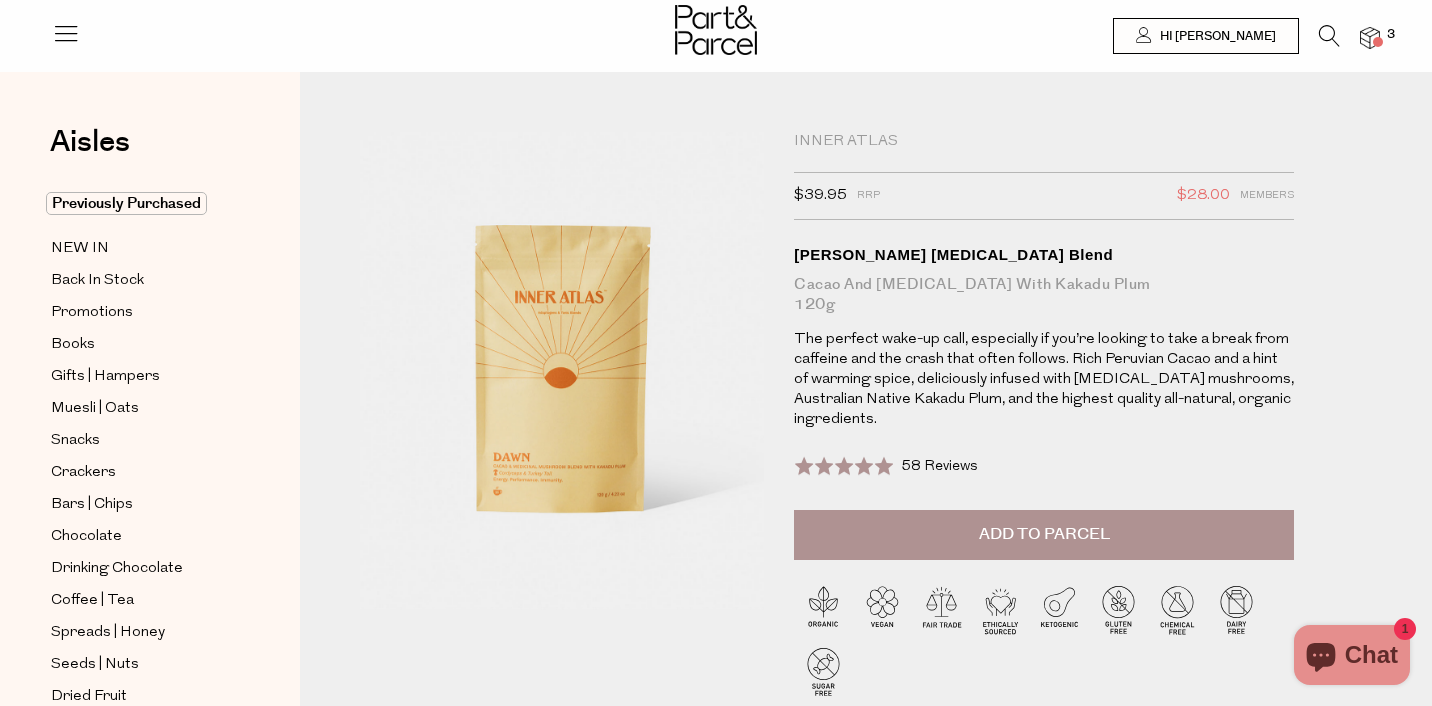 click at bounding box center (1370, 38) 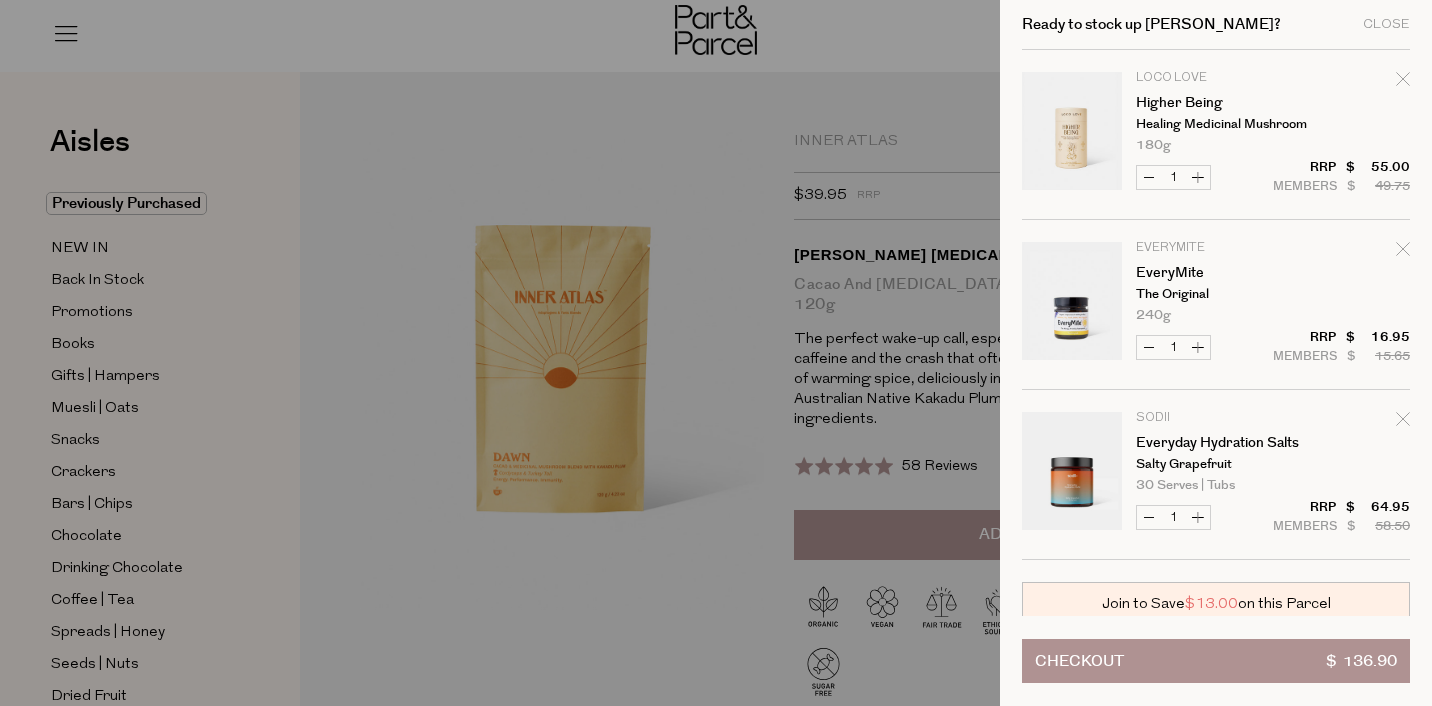 click 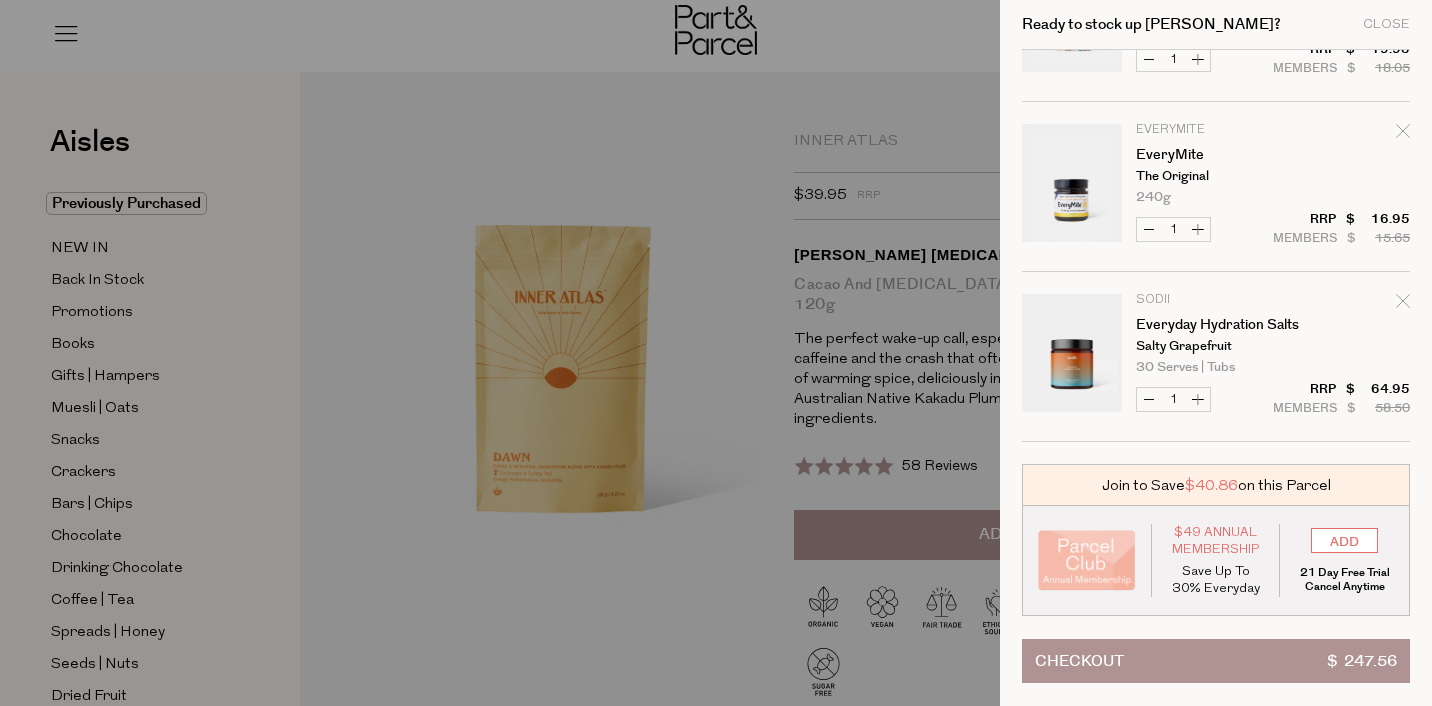 scroll, scrollTop: 458, scrollLeft: 0, axis: vertical 